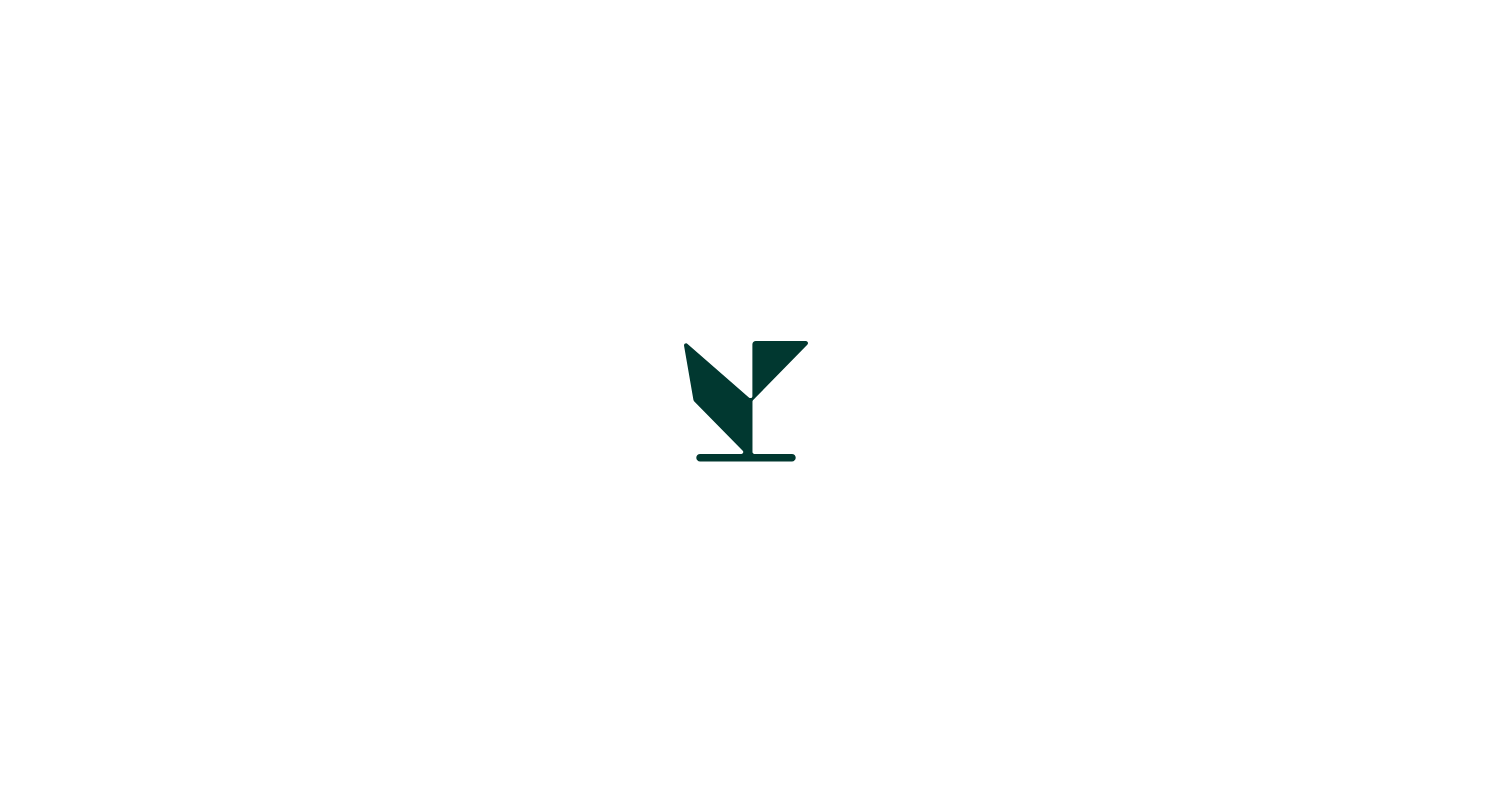 scroll, scrollTop: 0, scrollLeft: 0, axis: both 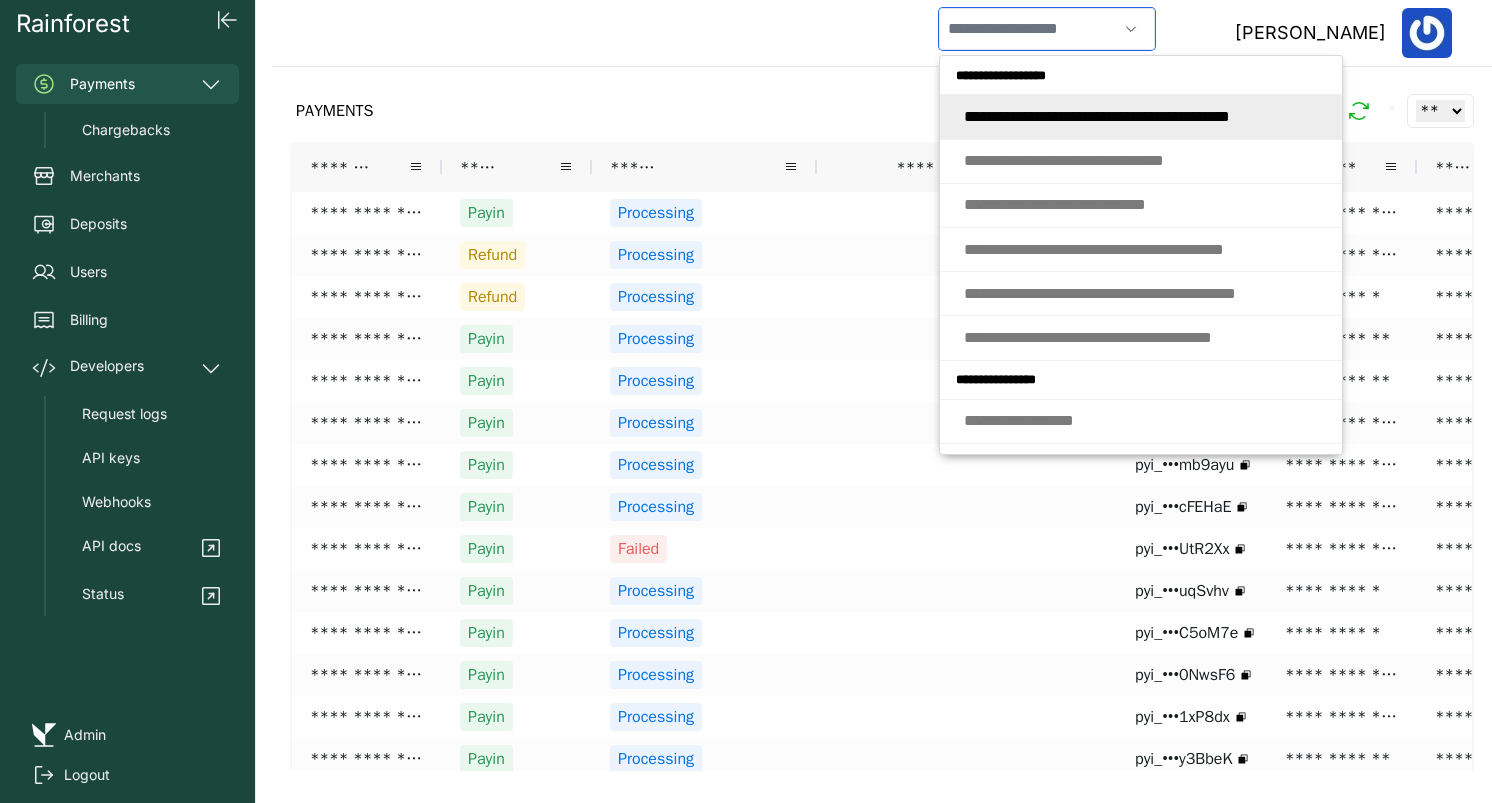 click at bounding box center [1028, 29] 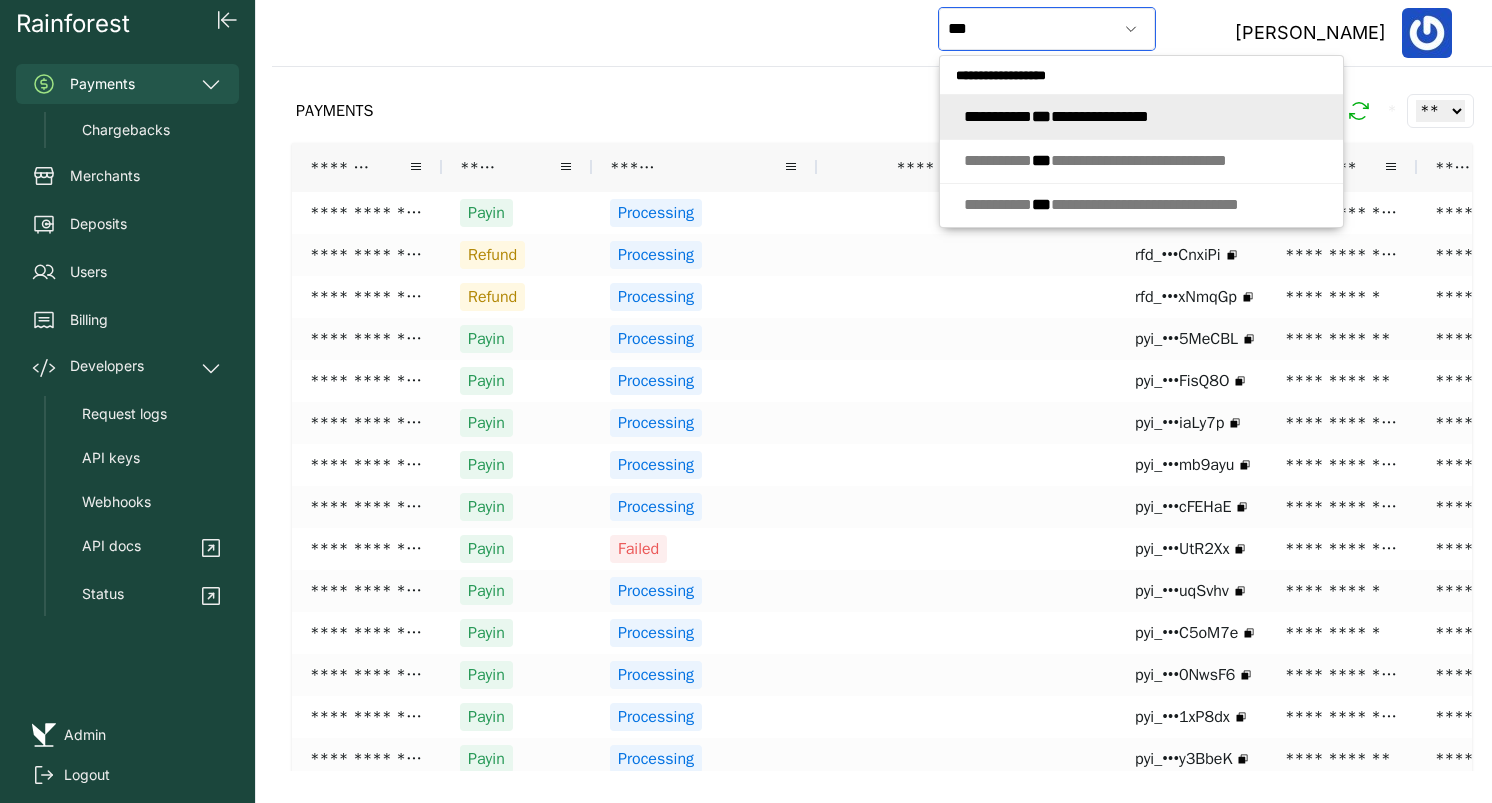 click on "**********" 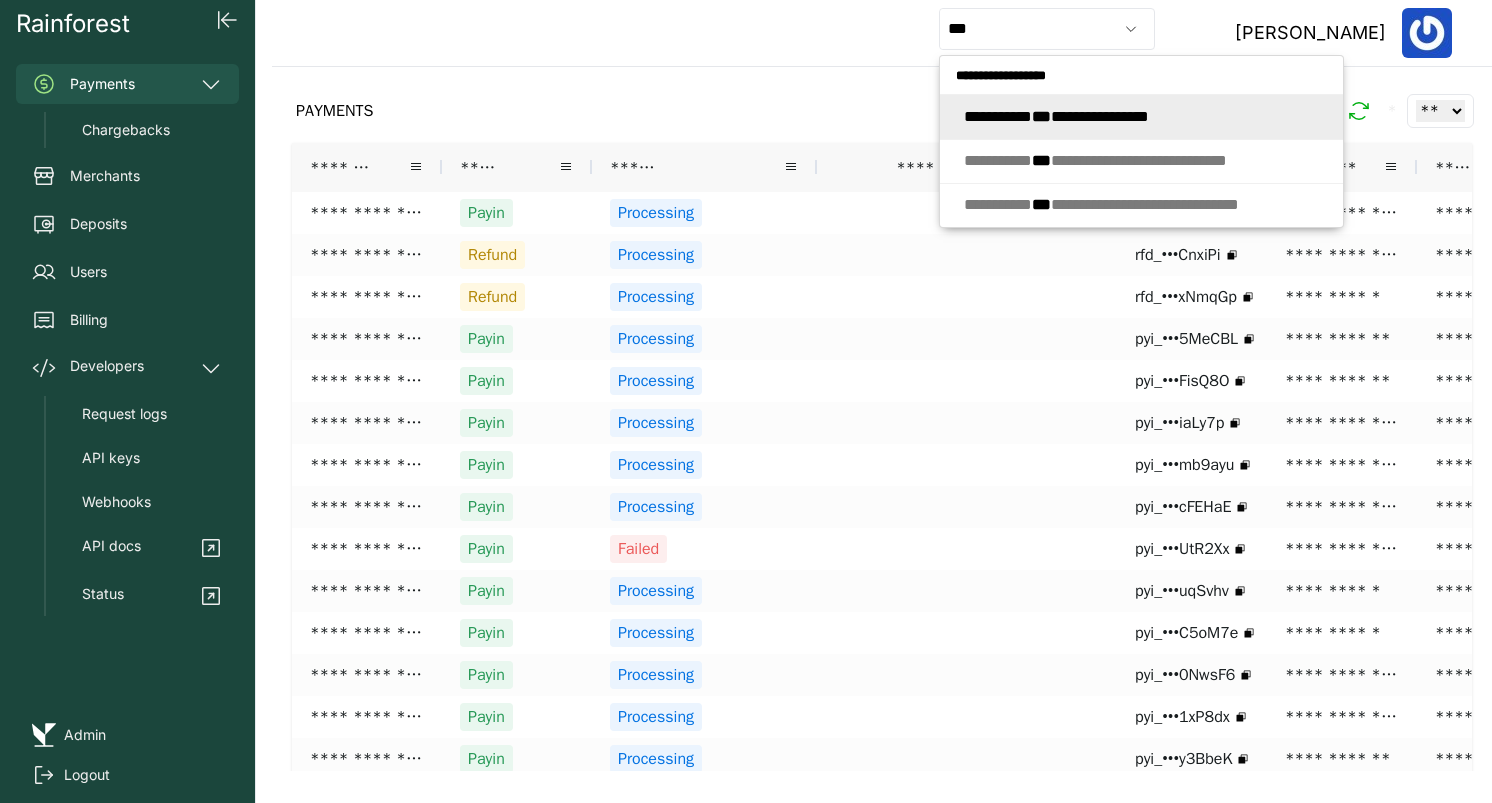 type on "**********" 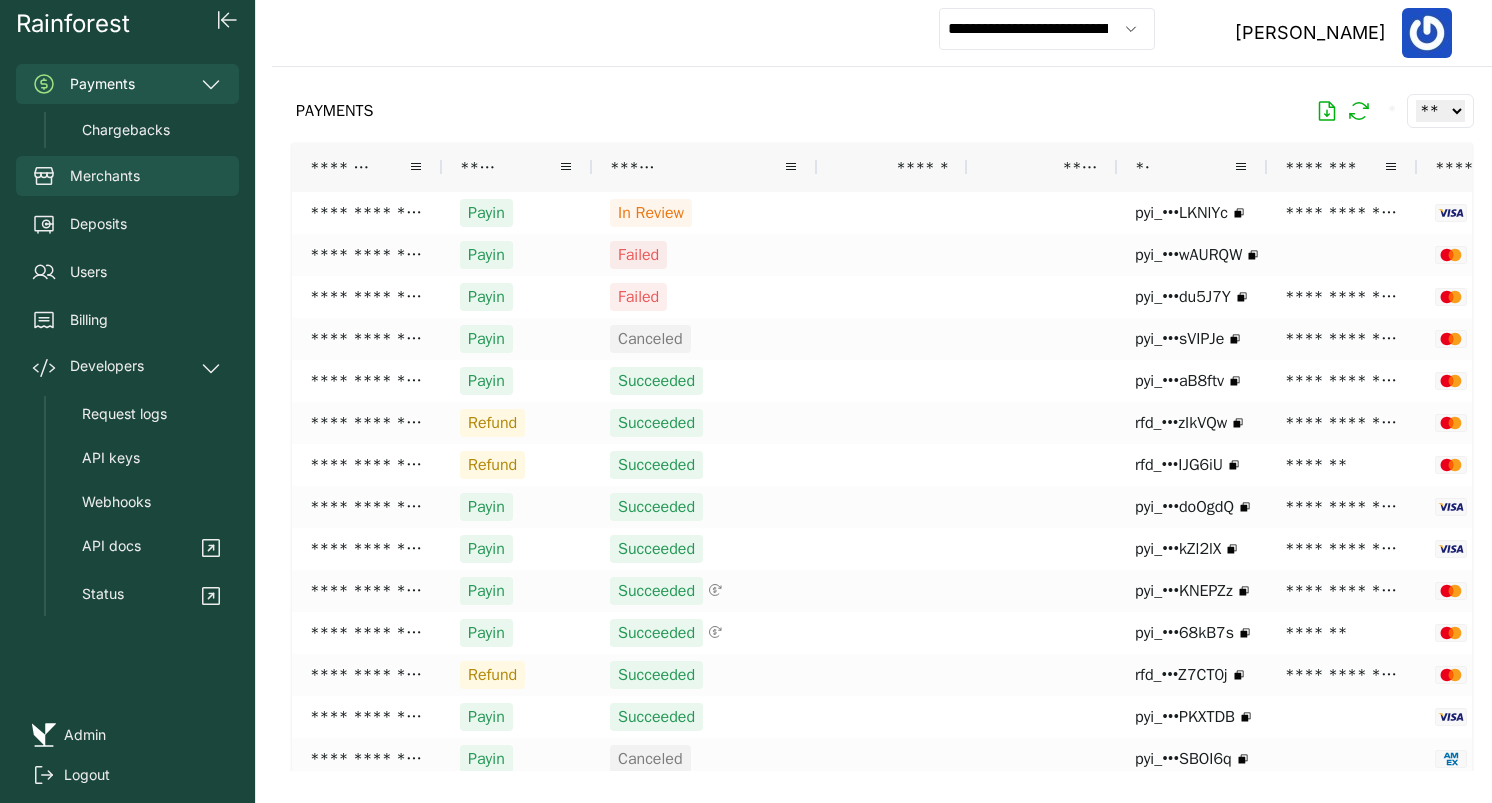 click on "Merchants" at bounding box center (127, 176) 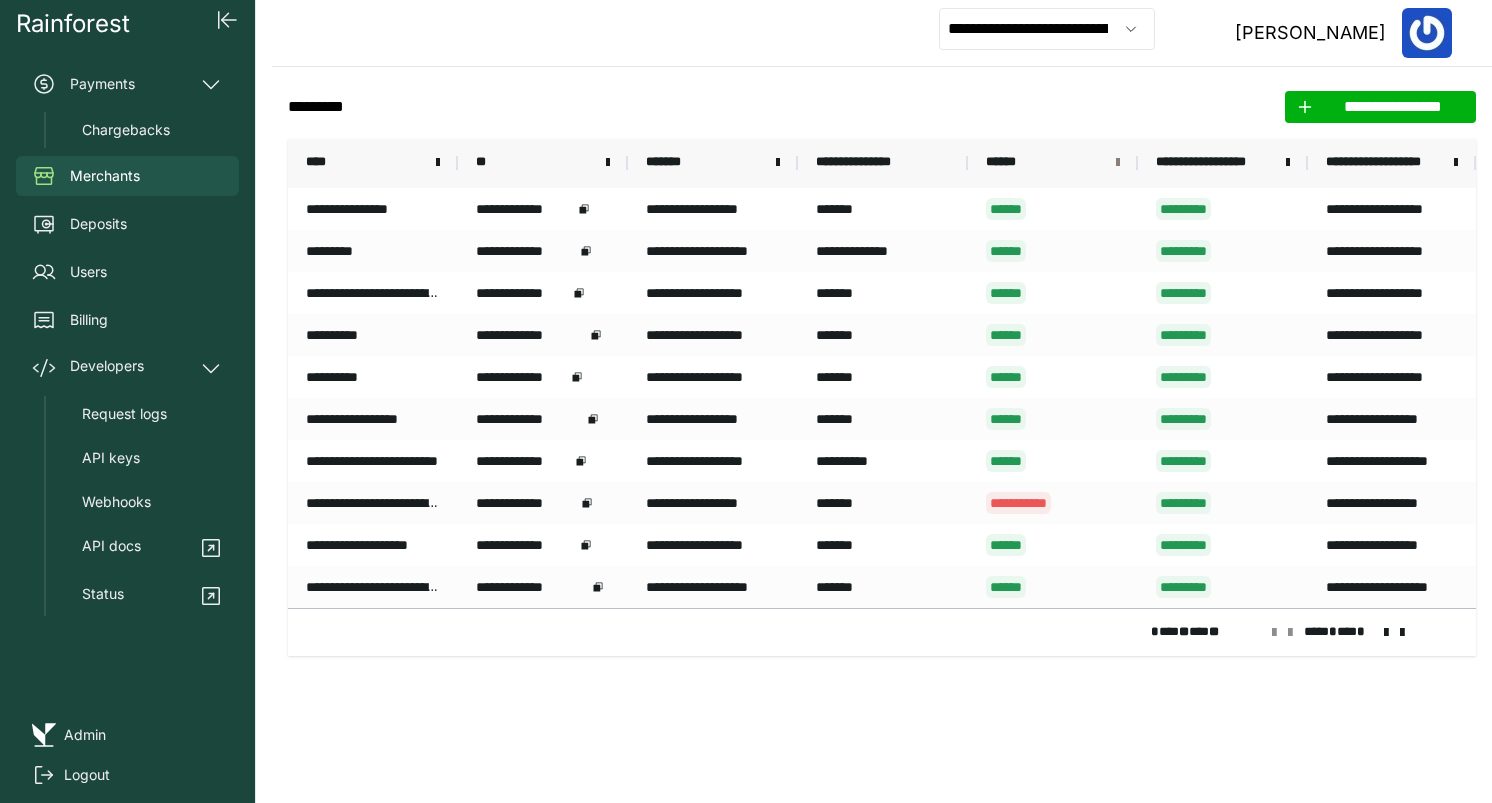 click at bounding box center [1118, 163] 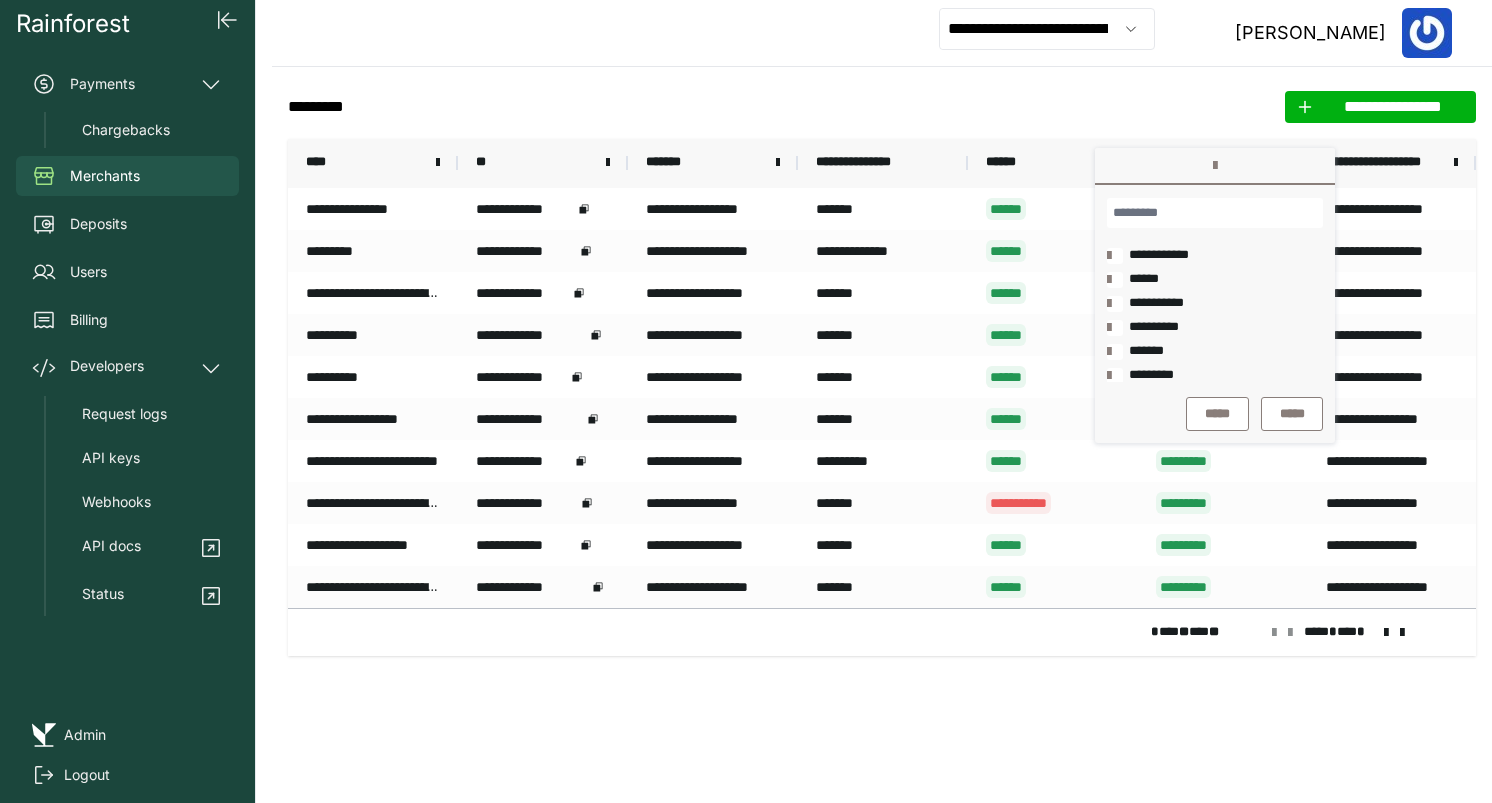 click at bounding box center (1115, 256) 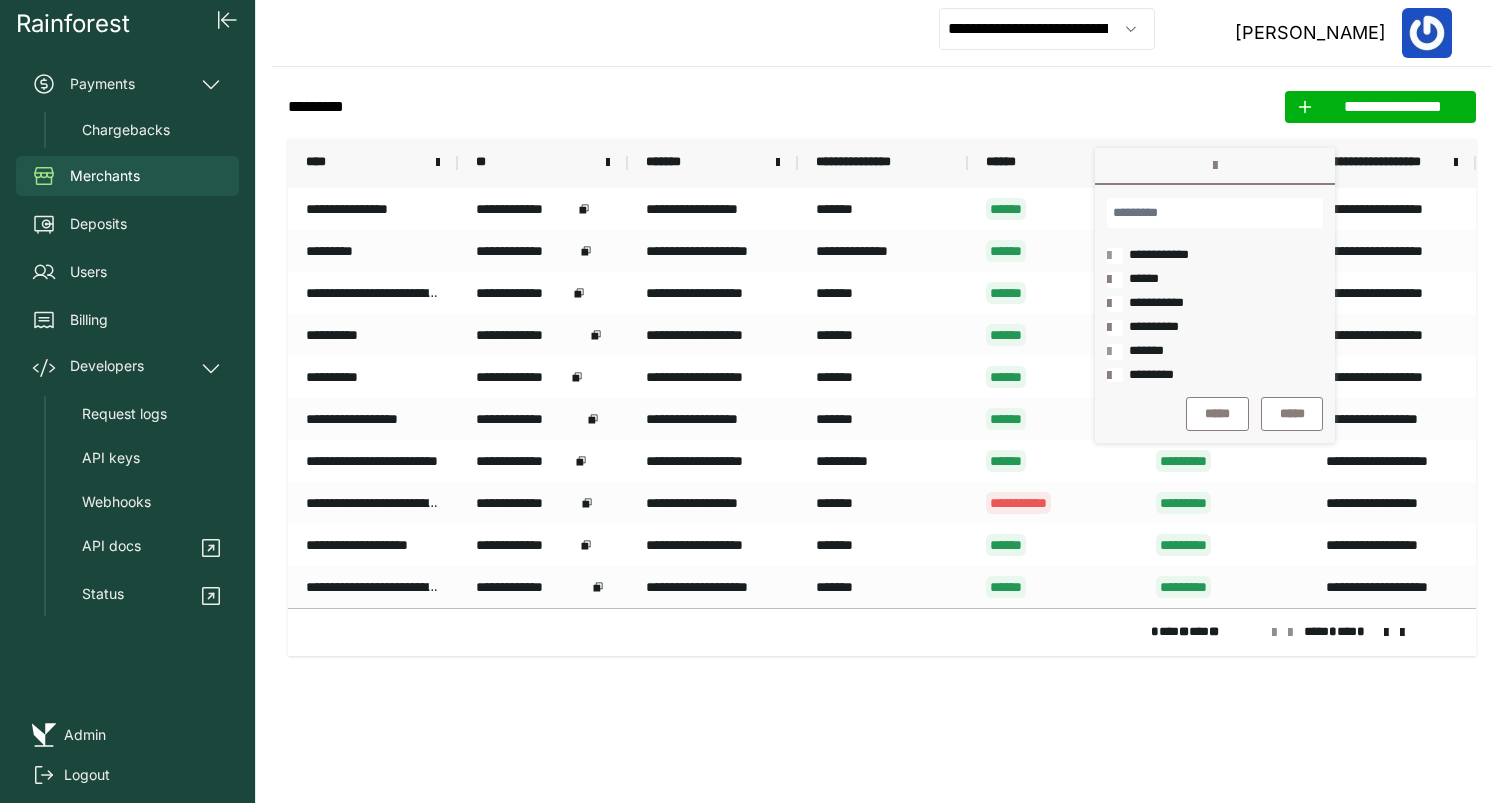 click at bounding box center [1115, 376] 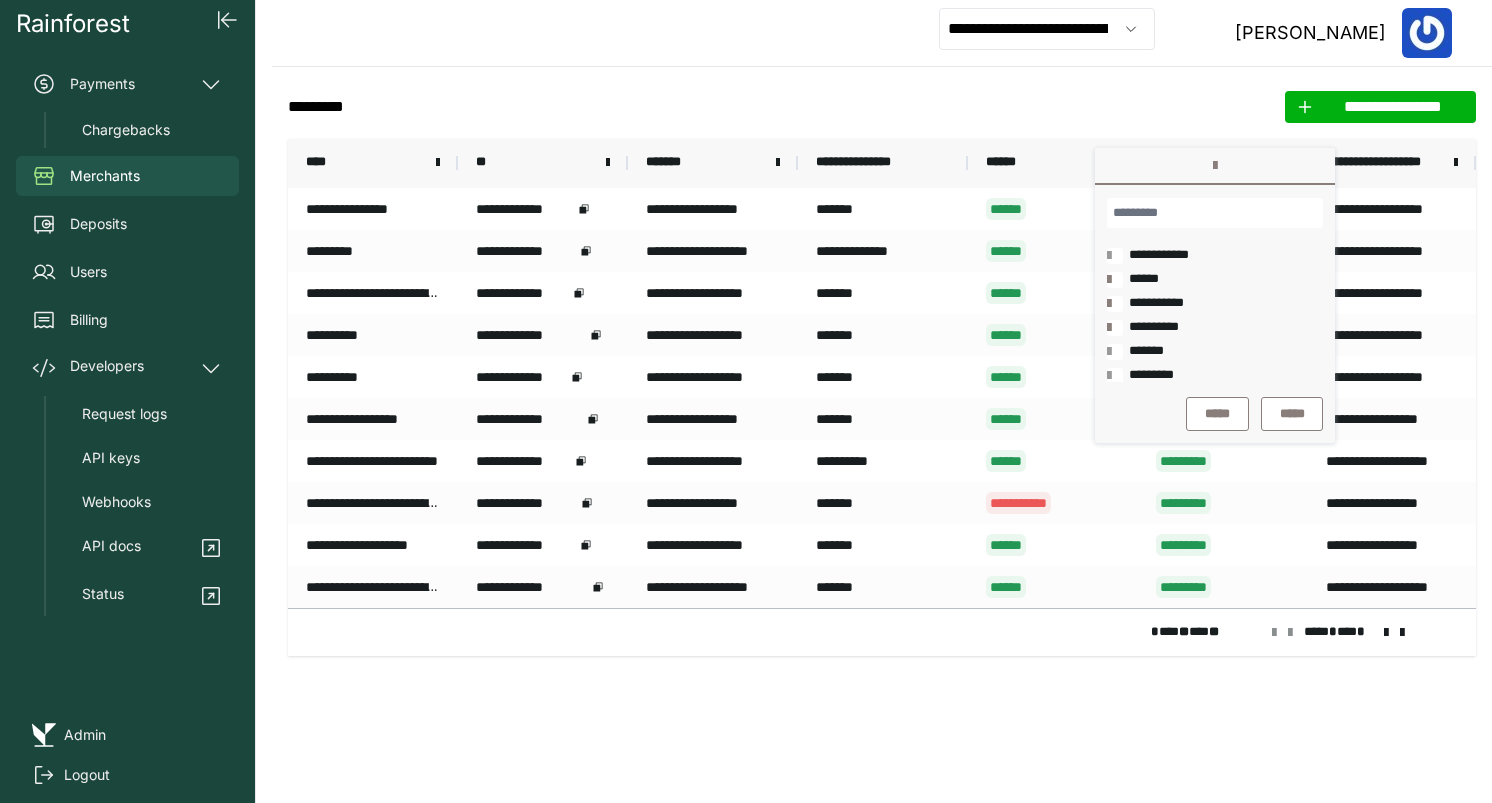 scroll, scrollTop: 6, scrollLeft: 0, axis: vertical 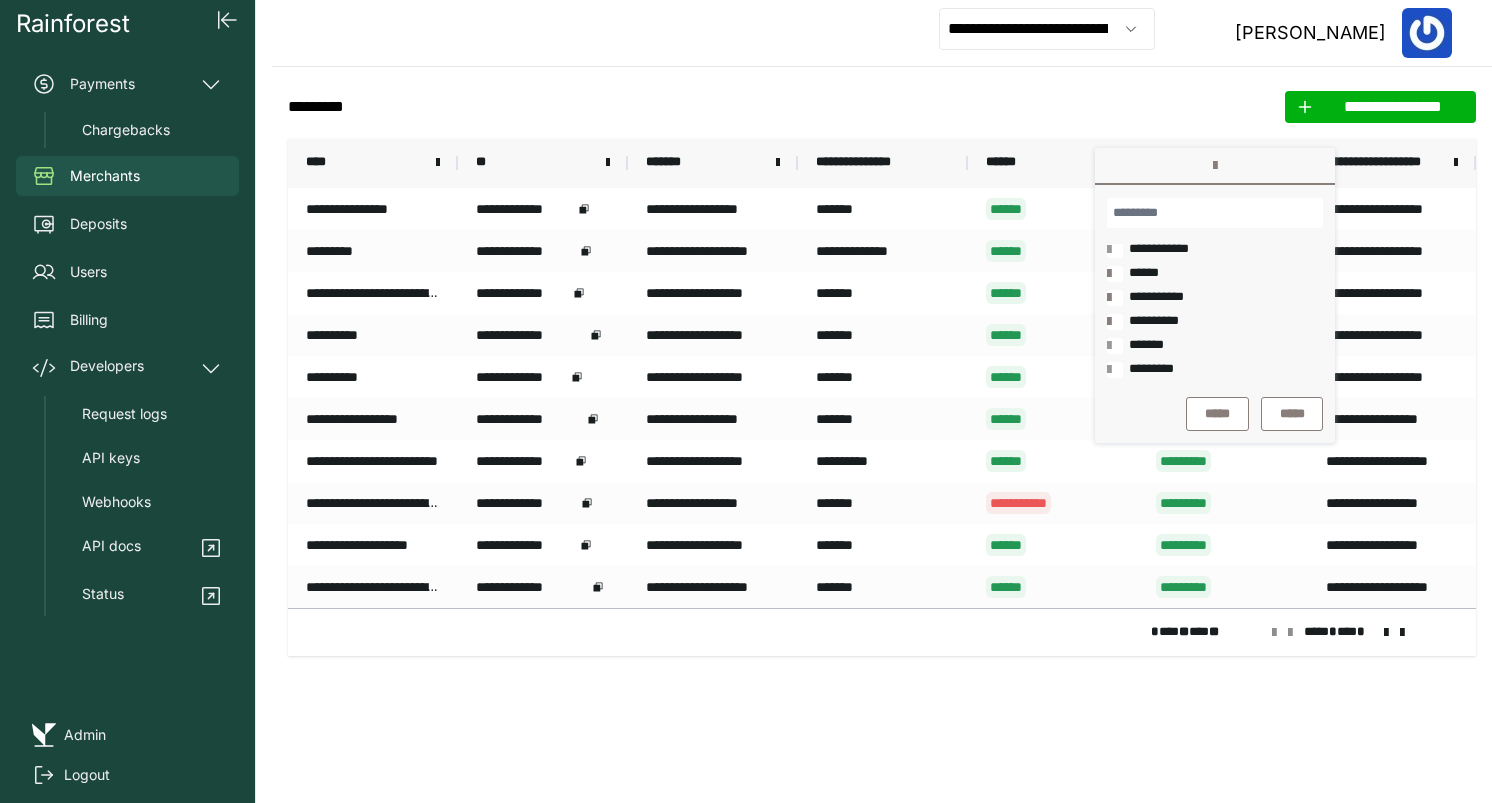 click at bounding box center [1115, 274] 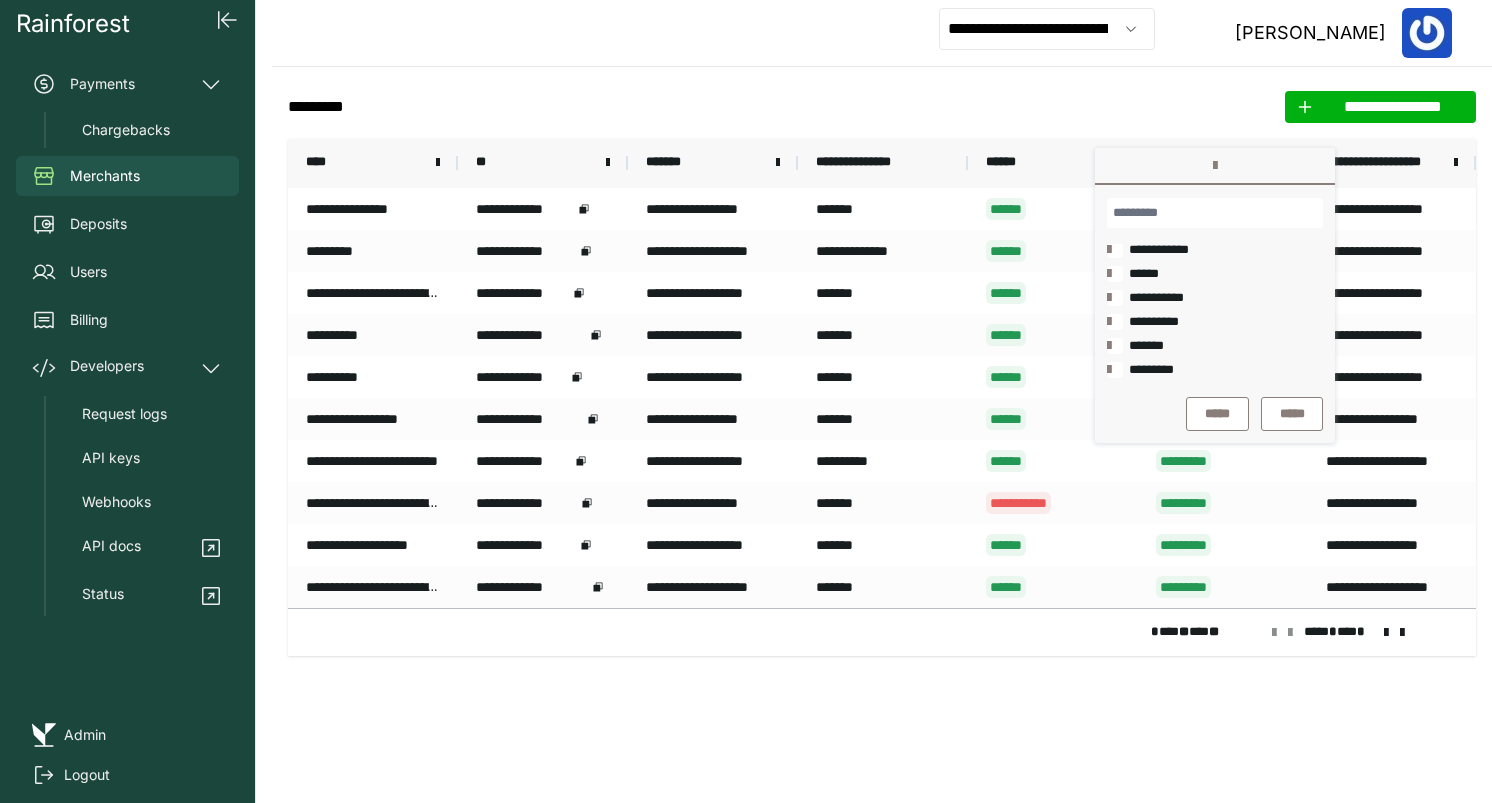 scroll, scrollTop: 0, scrollLeft: 0, axis: both 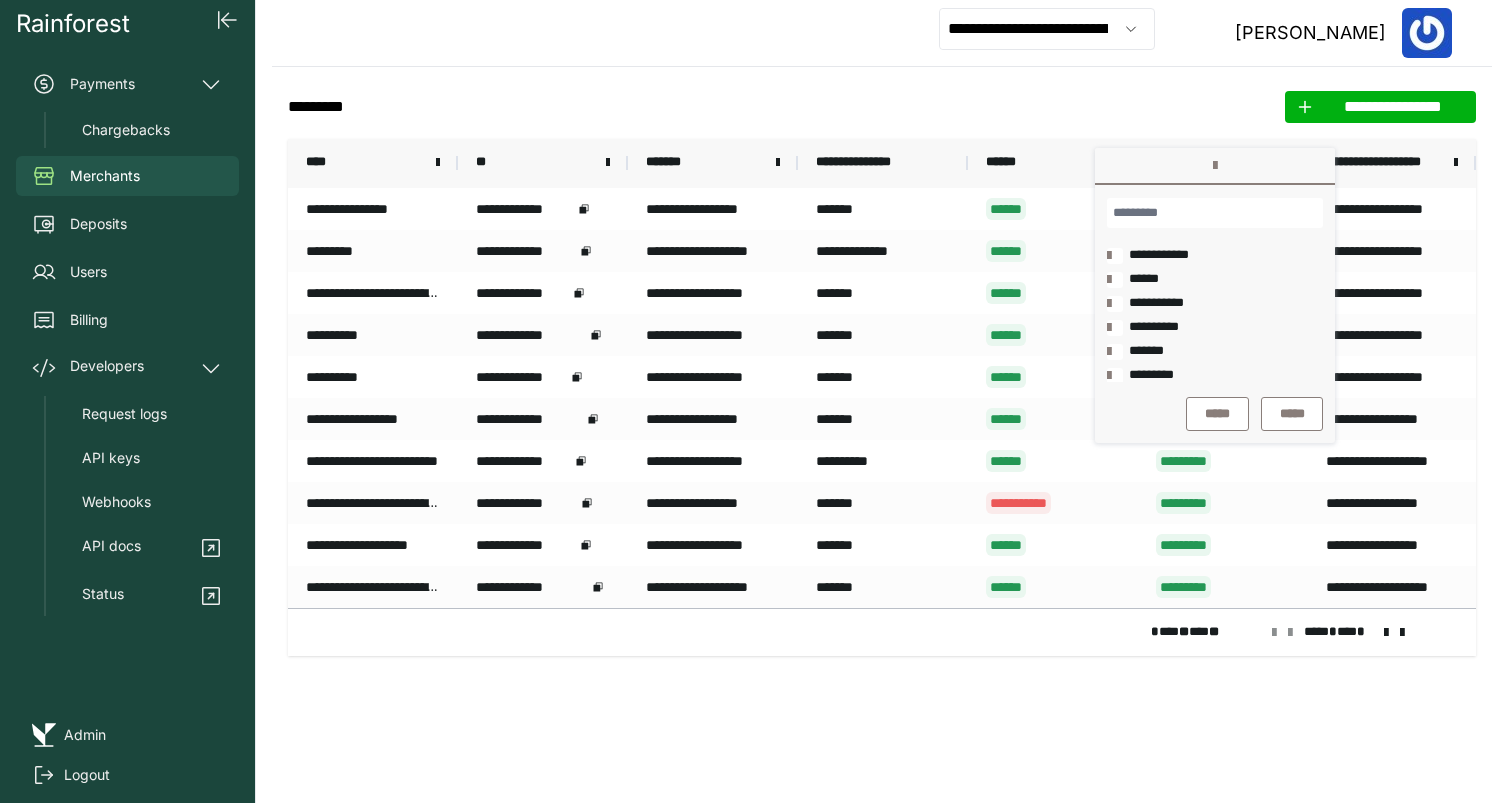 click at bounding box center (1115, 256) 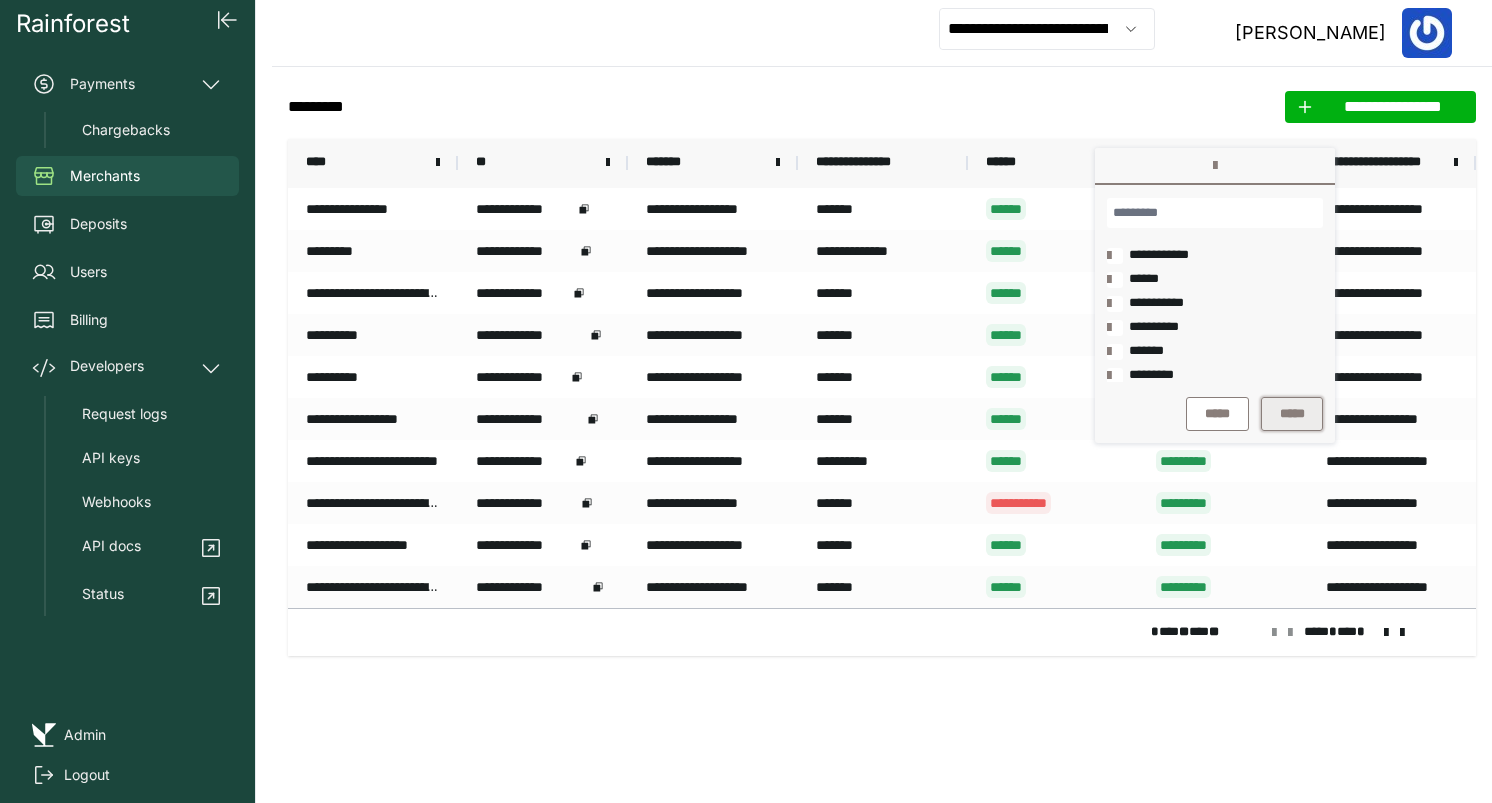 click on "*****" at bounding box center (1292, 414) 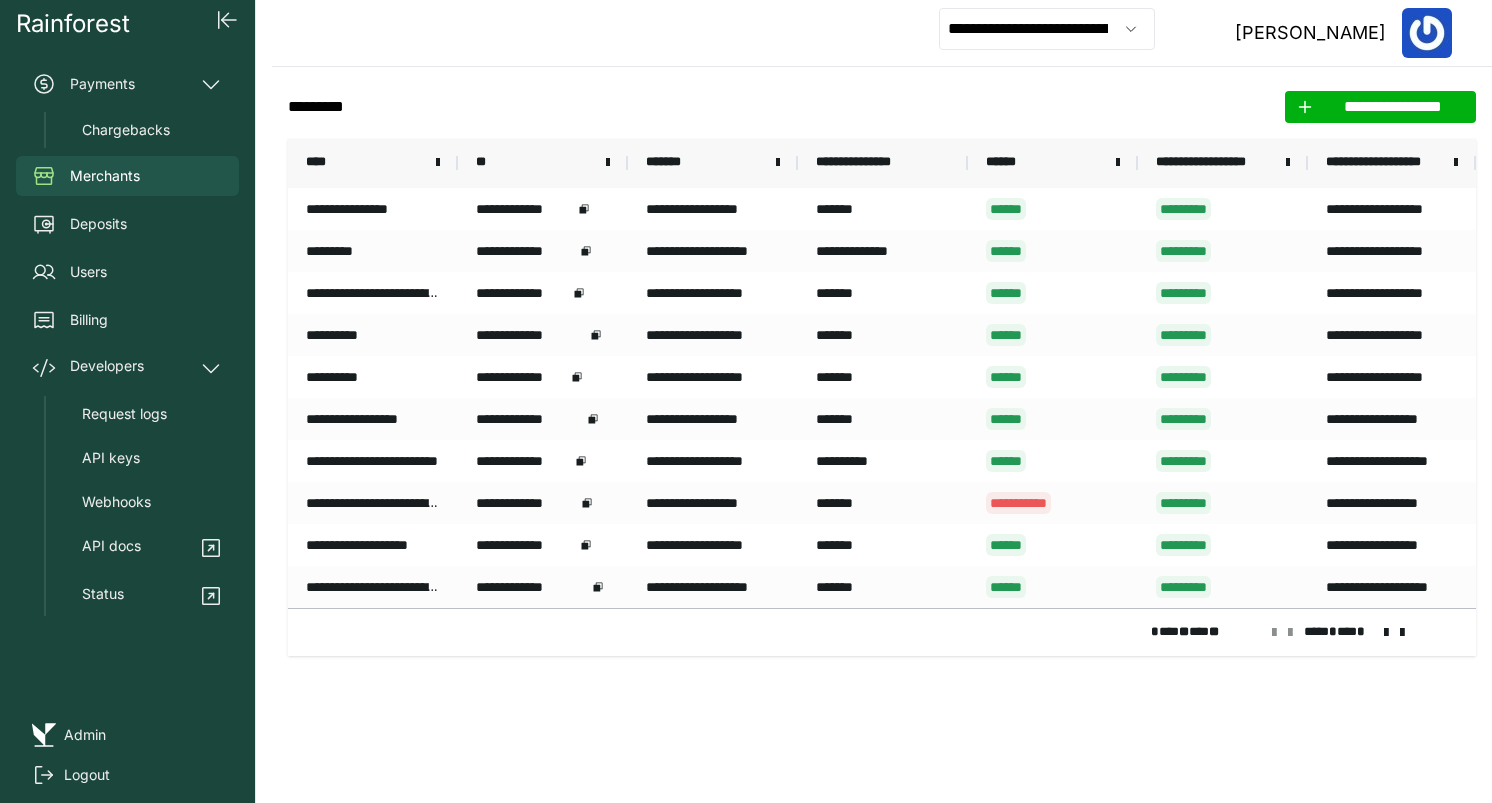 click on "**********" 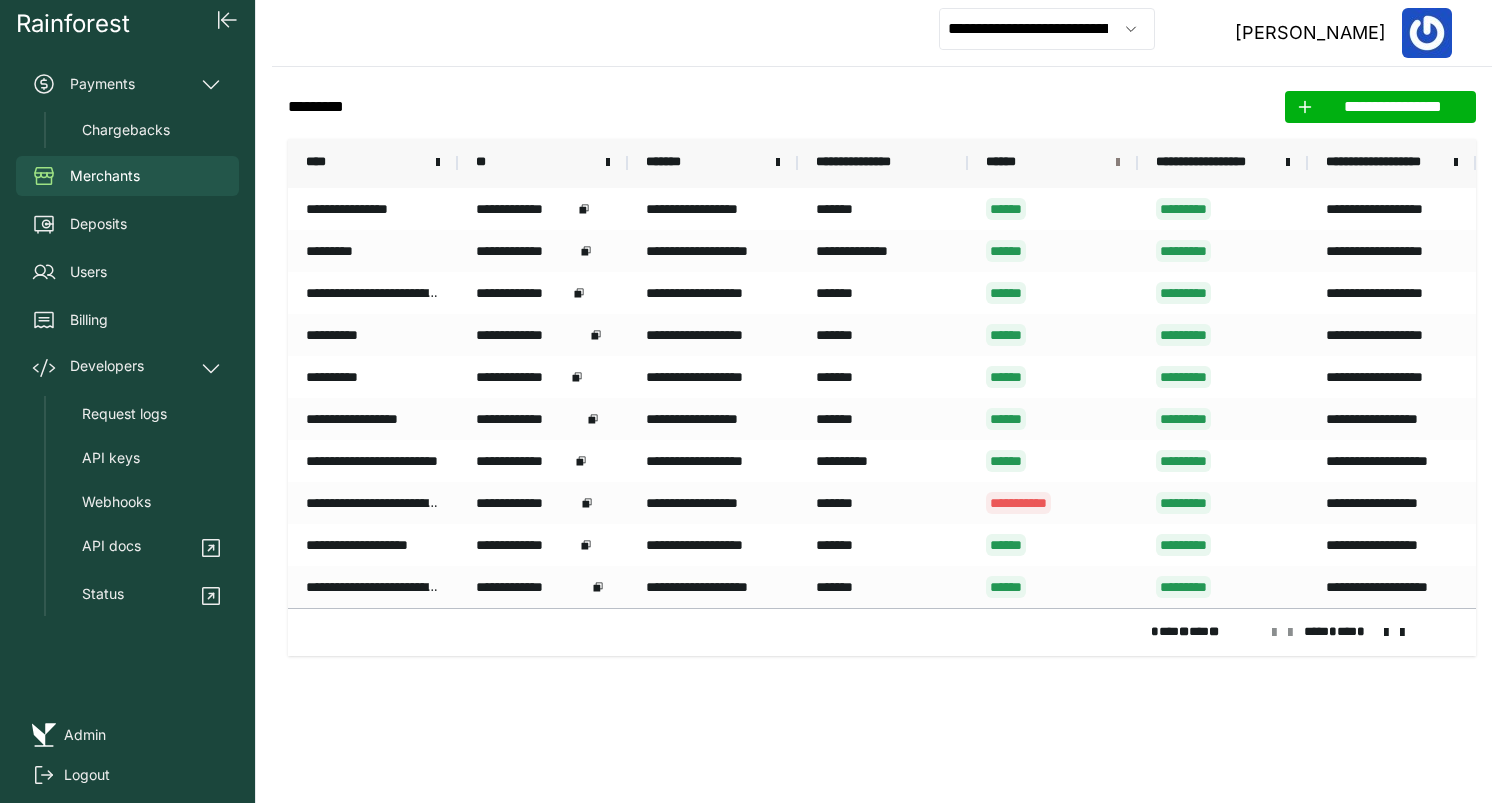 click at bounding box center [1118, 163] 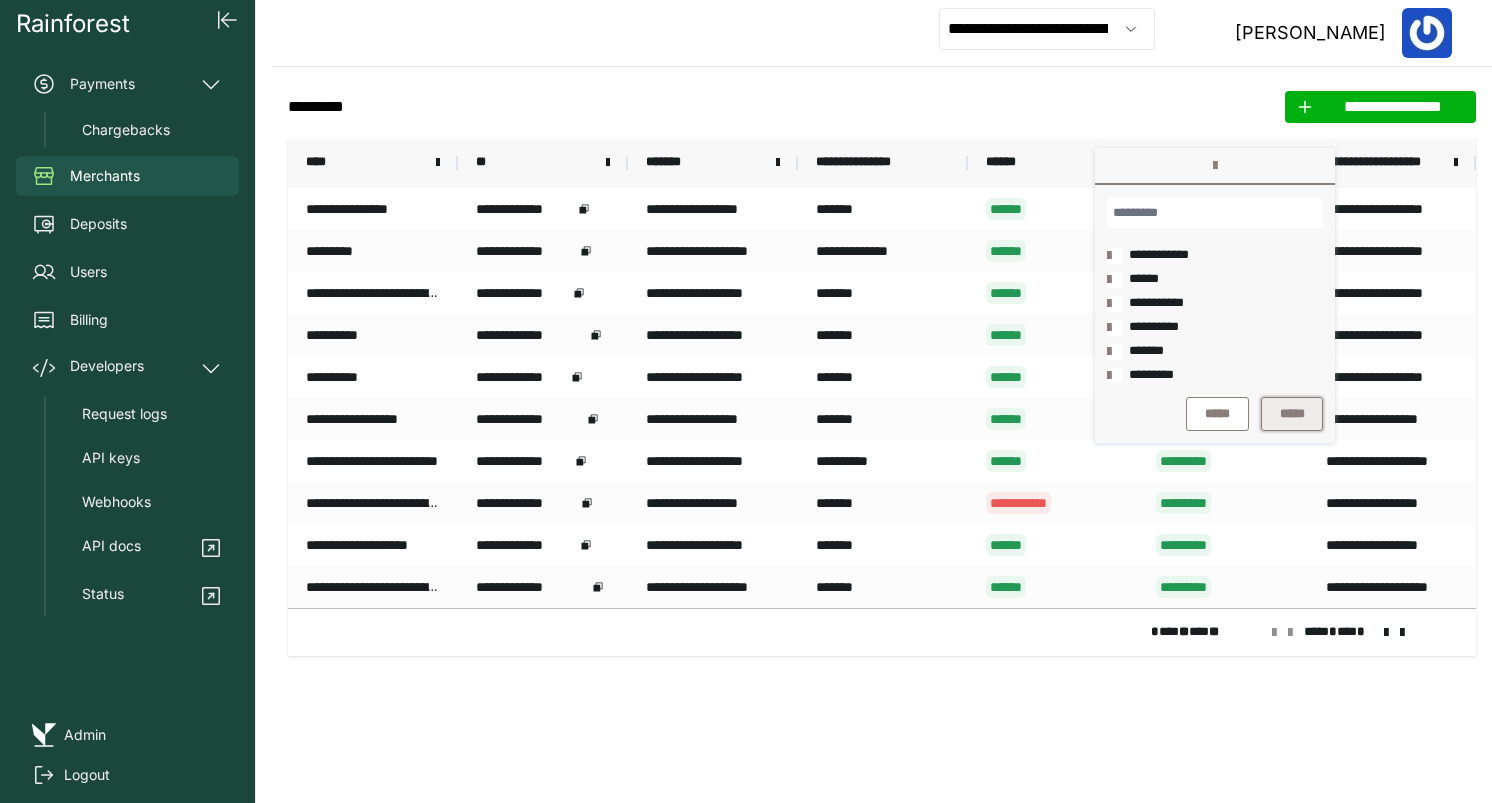 click on "*****" at bounding box center (1292, 414) 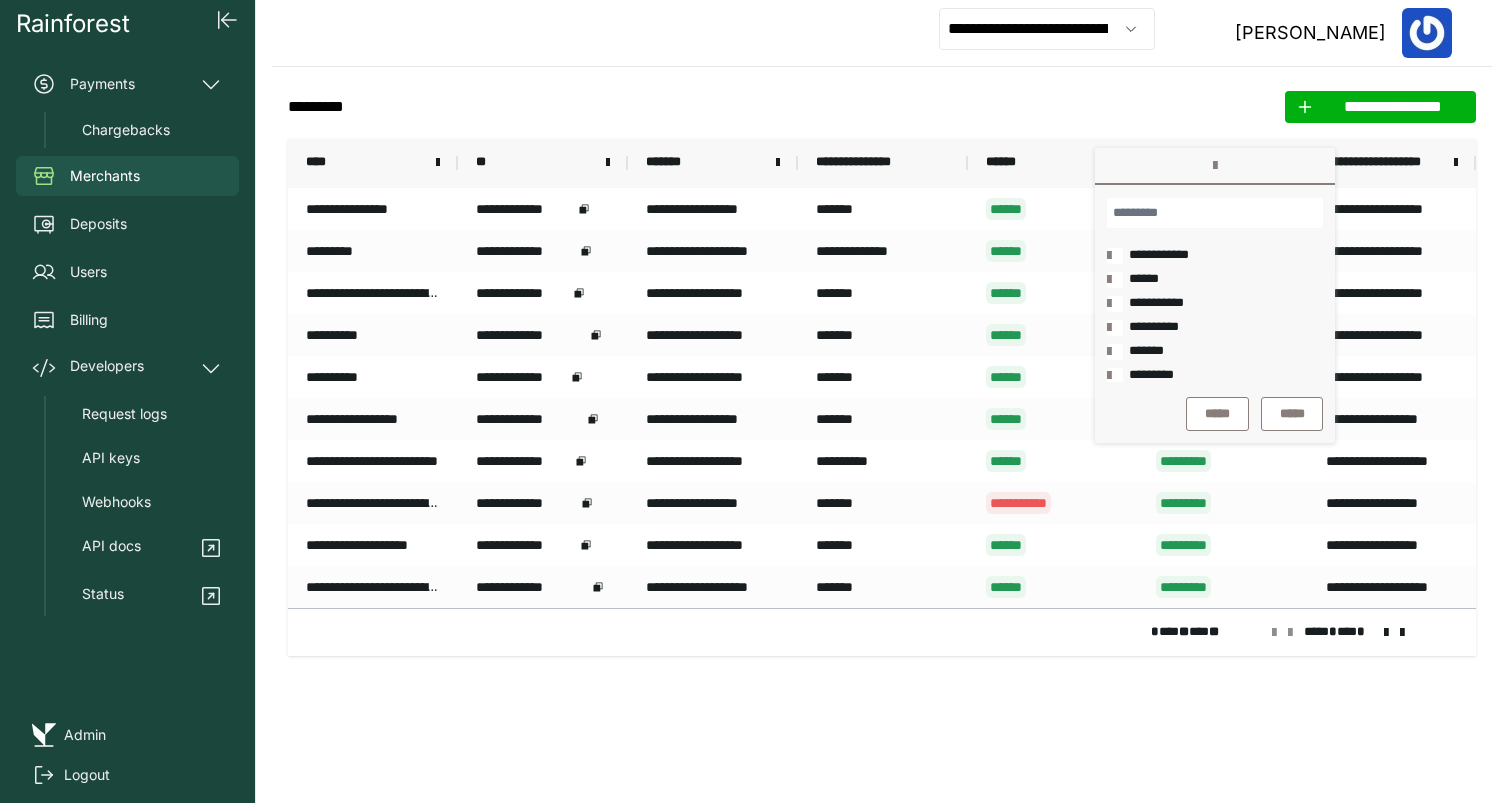 click on "******" at bounding box center [1215, 280] 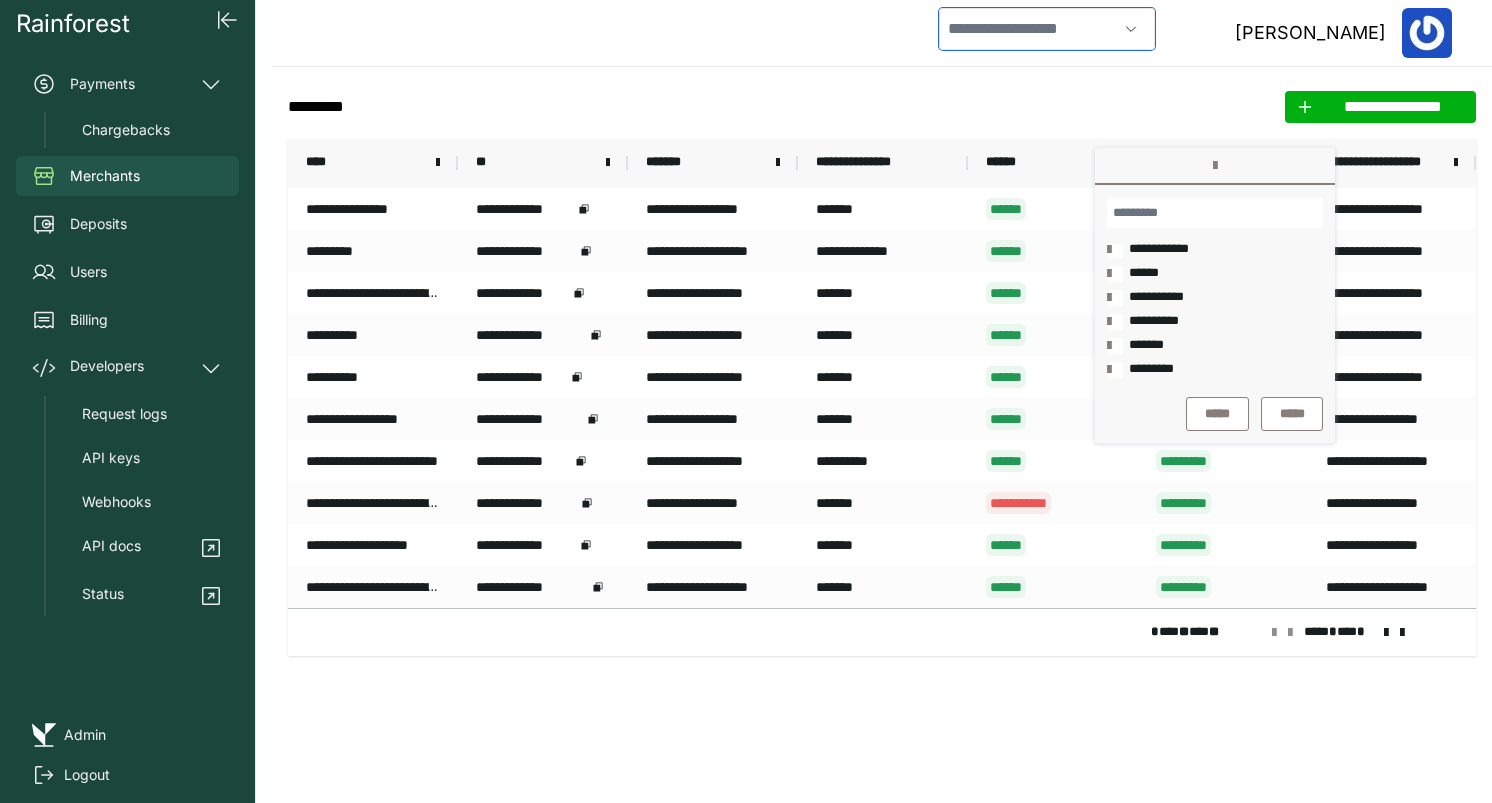 click at bounding box center (1028, 29) 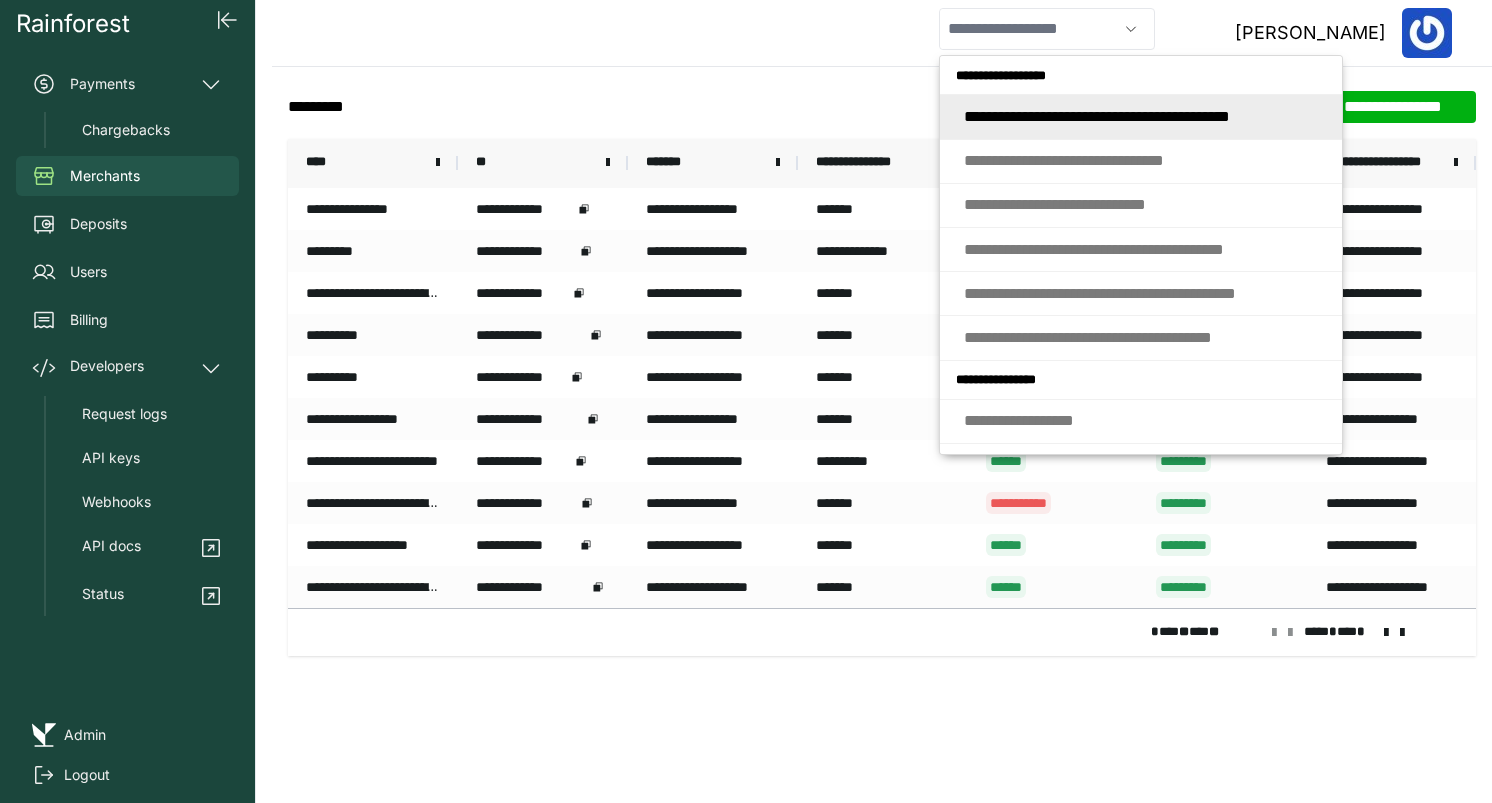 type on "**********" 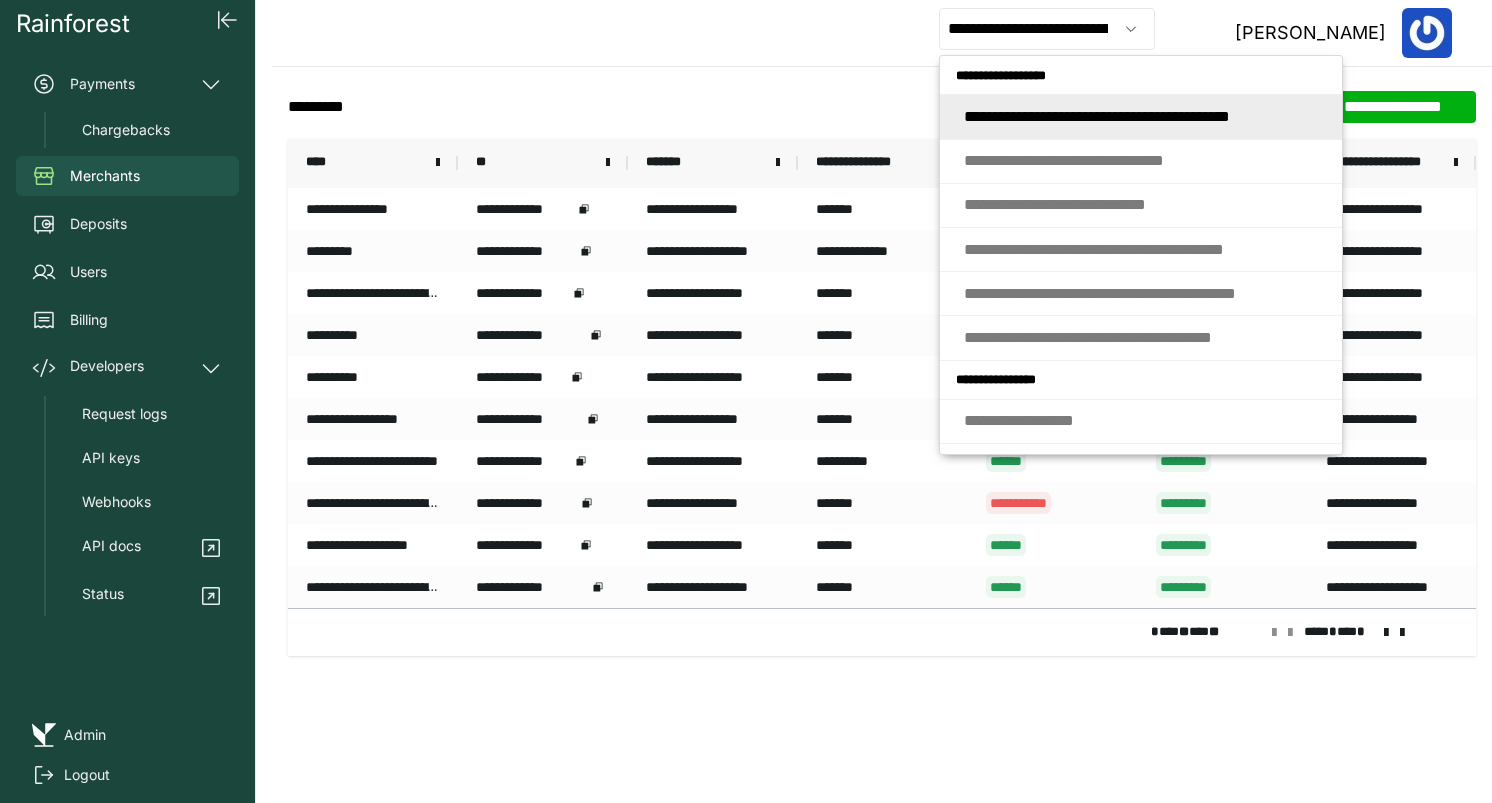 click on "**********" 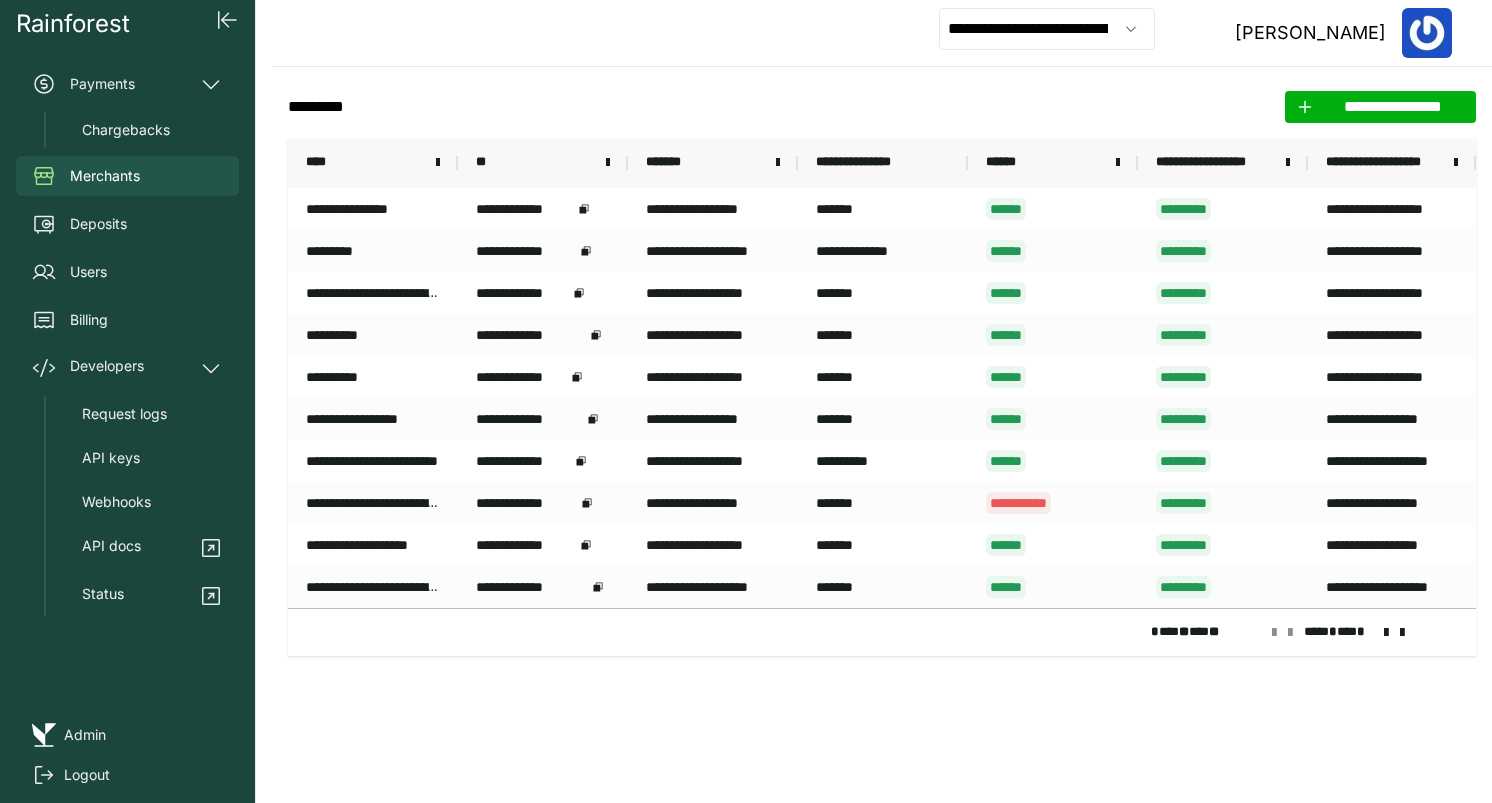 click on "******" at bounding box center (1045, 163) 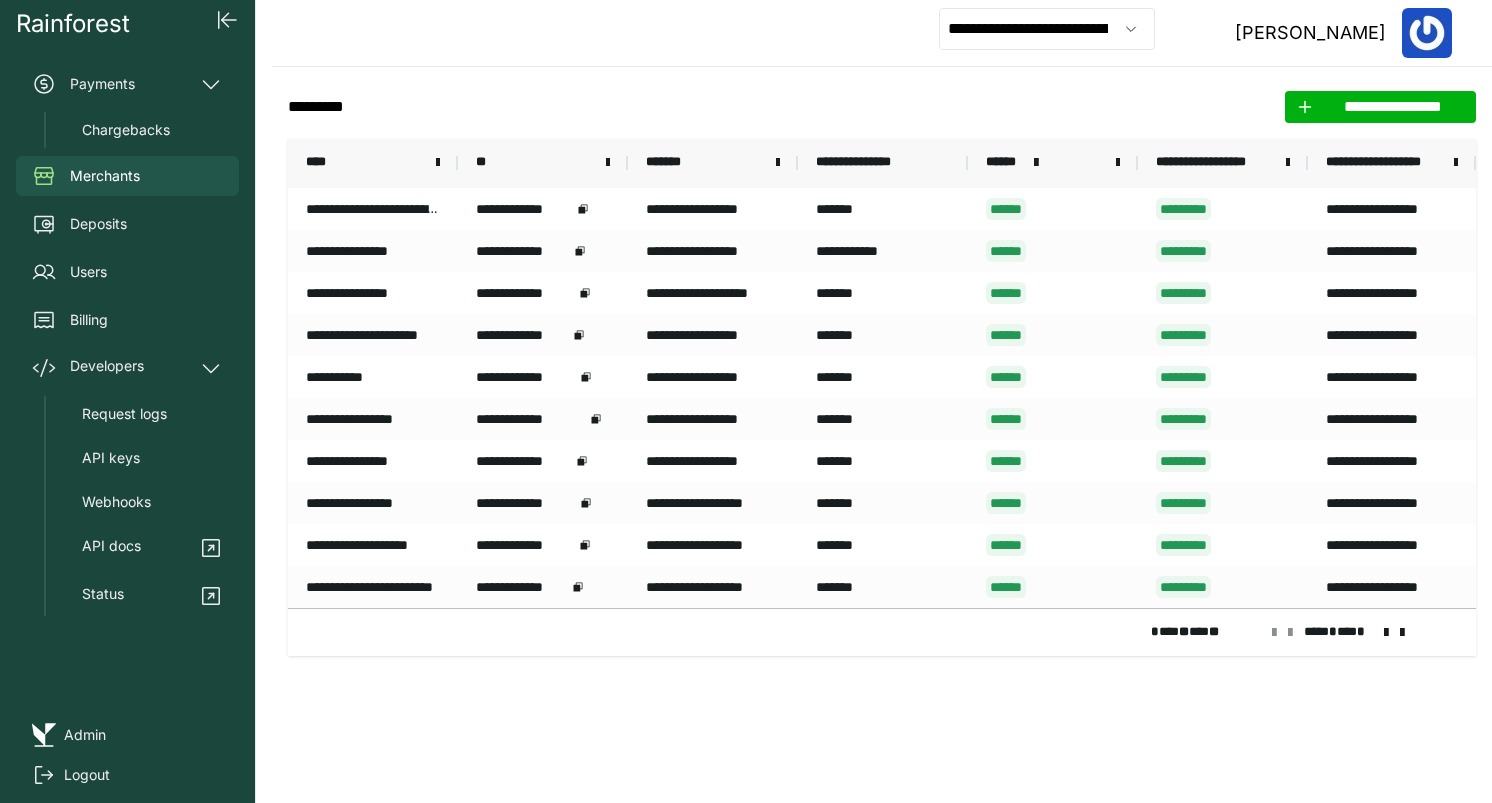 click at bounding box center (1033, 163) 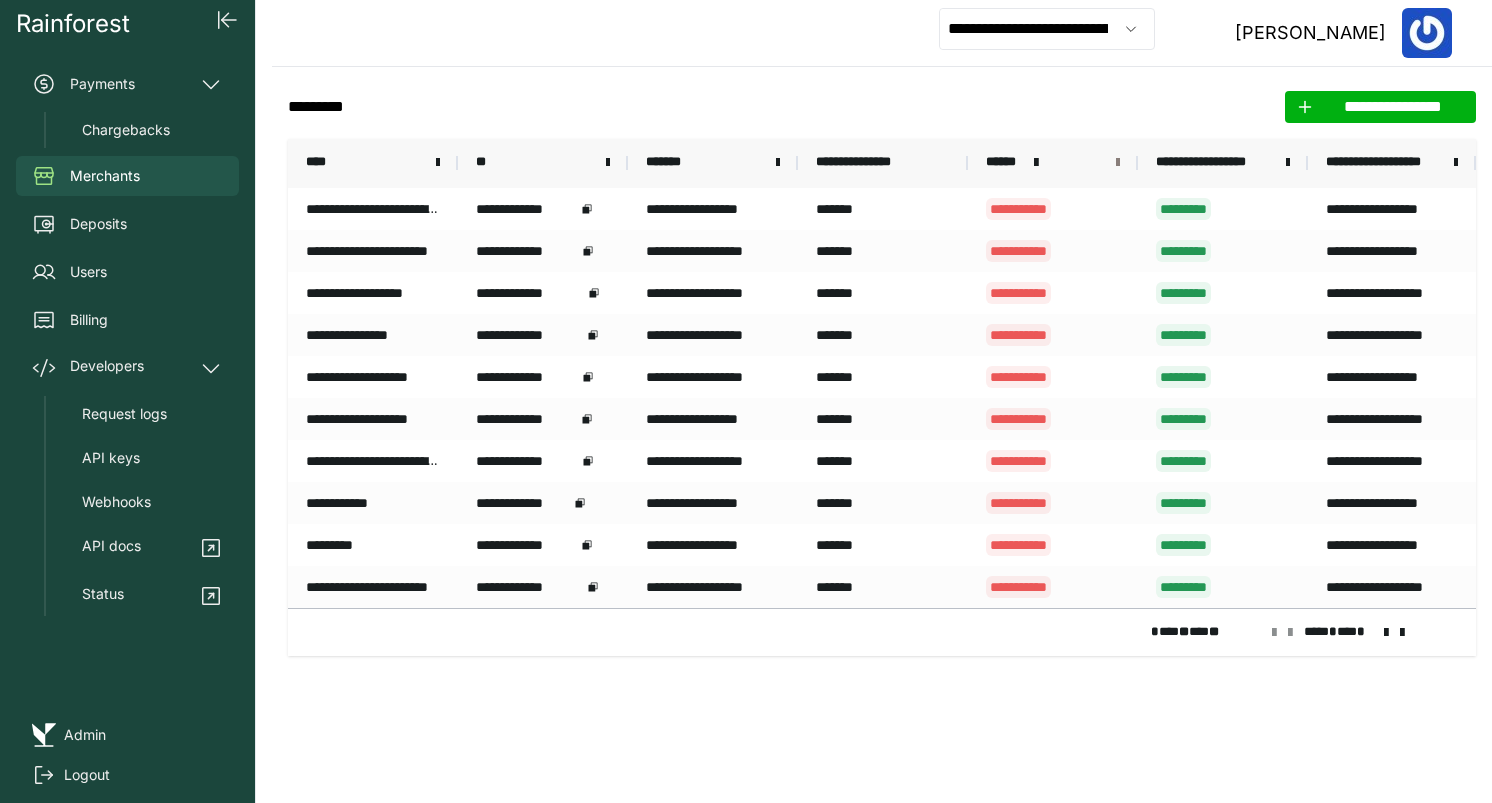 click at bounding box center [1118, 163] 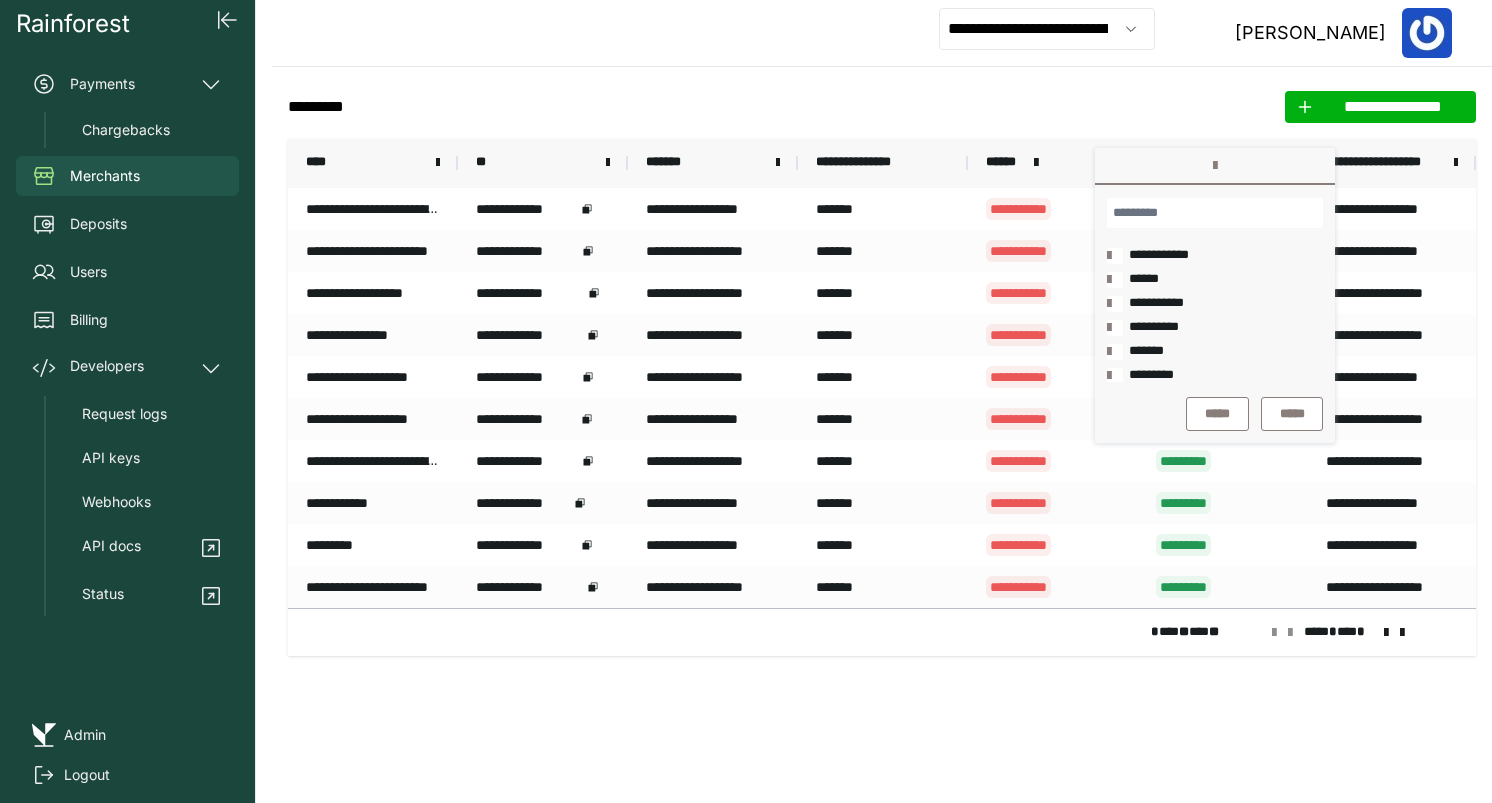 click at bounding box center [1115, 280] 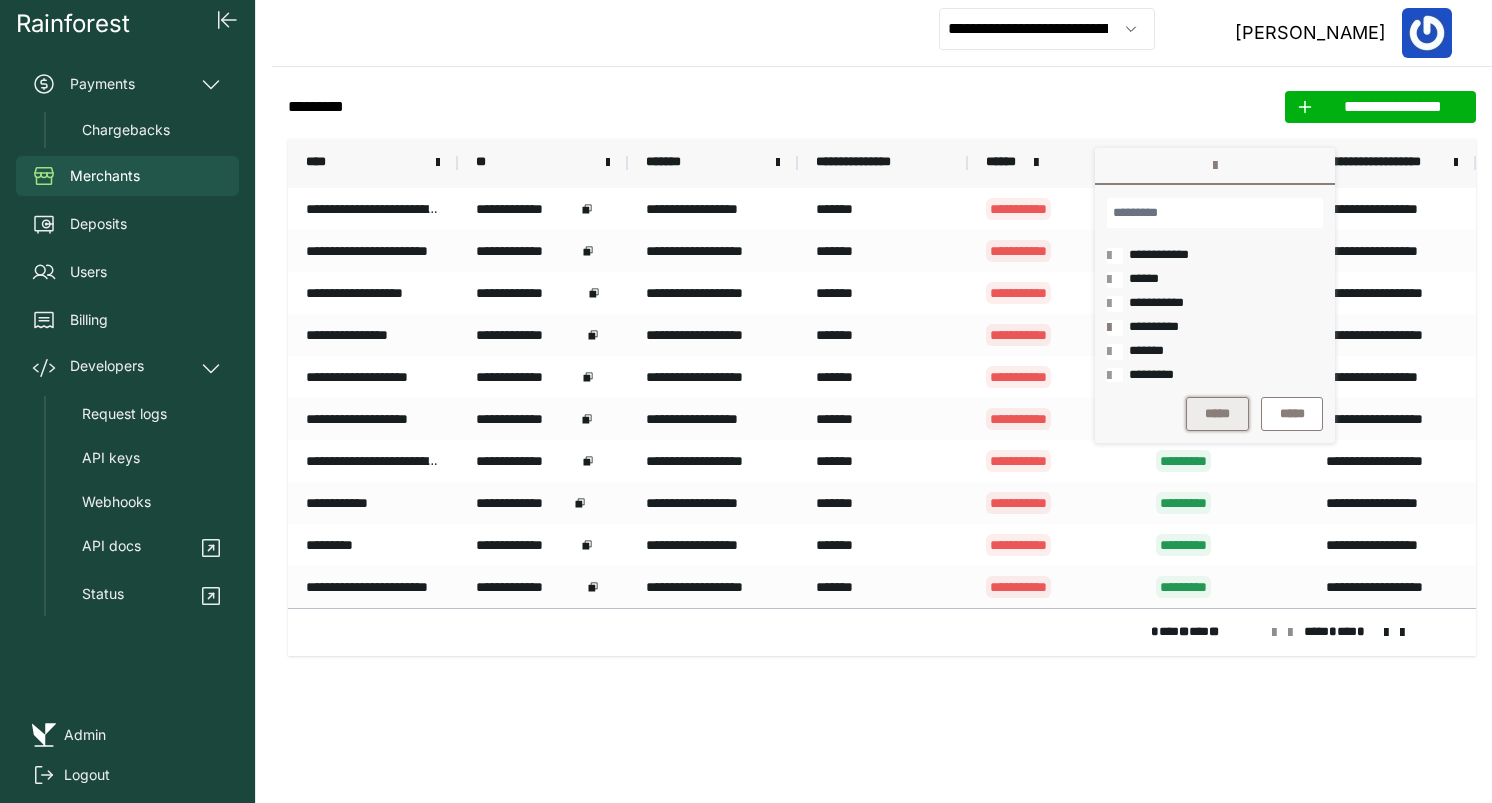 click on "*****" at bounding box center [1217, 414] 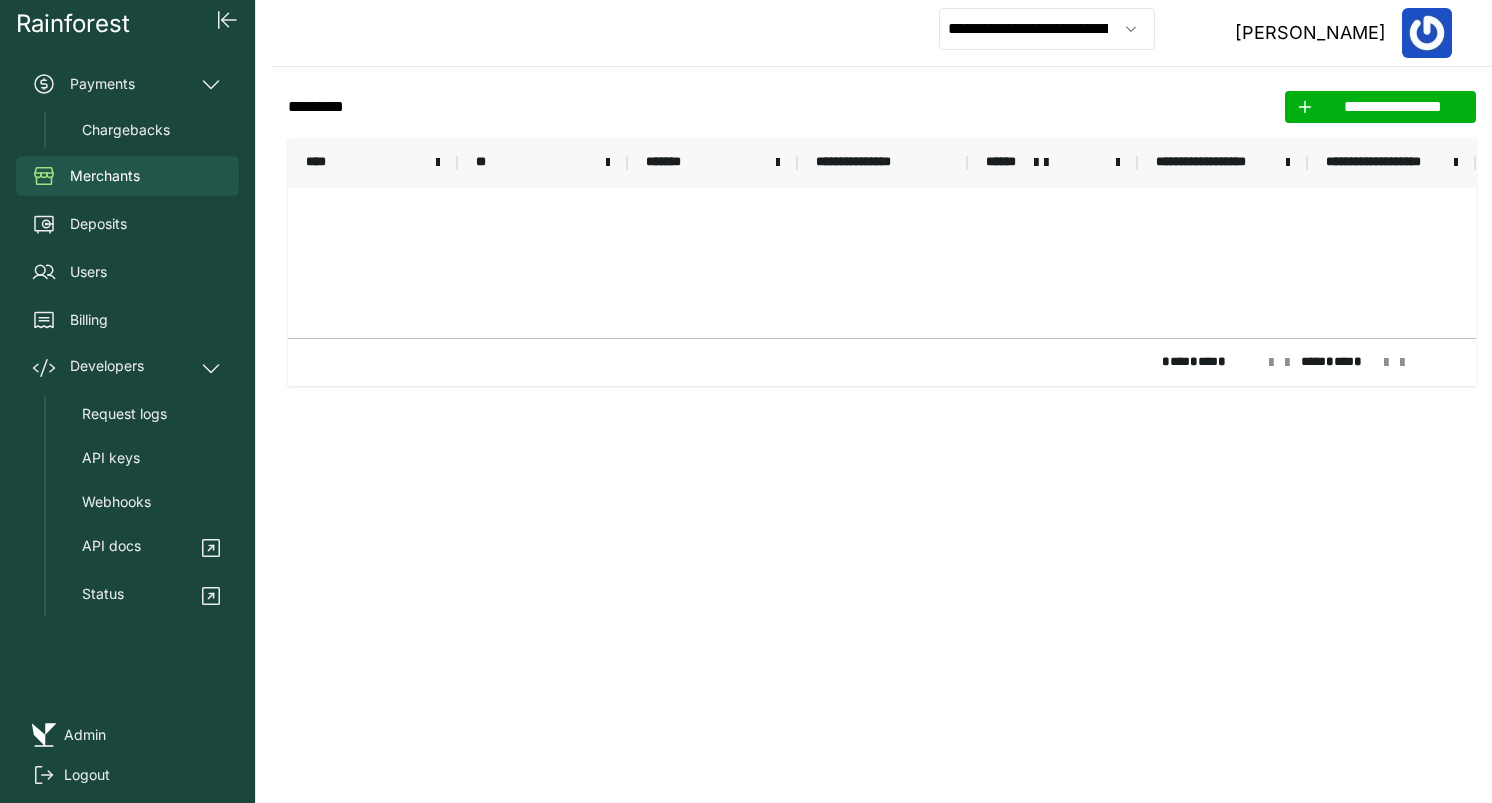 click on "**********" 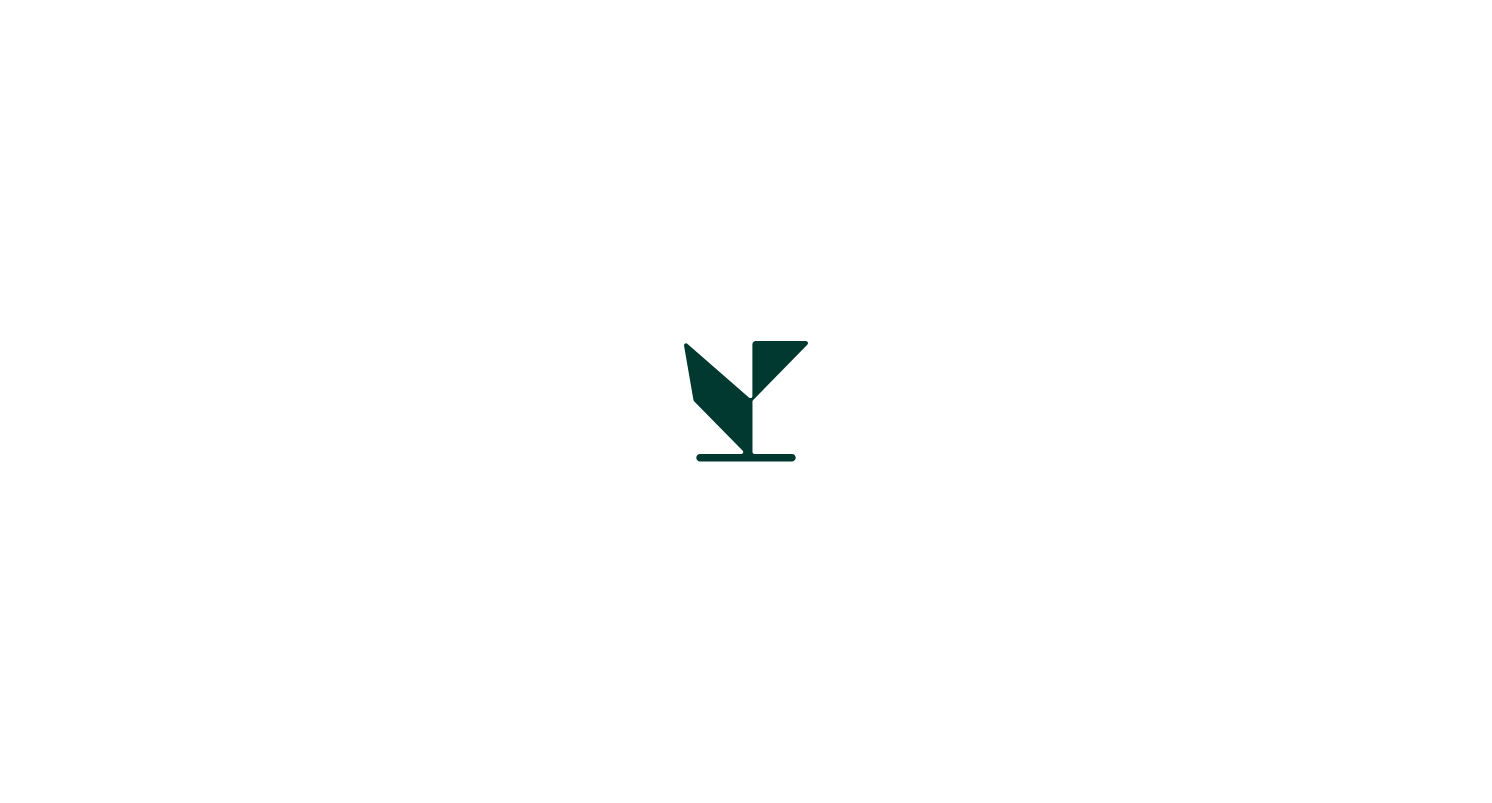 scroll, scrollTop: 0, scrollLeft: 0, axis: both 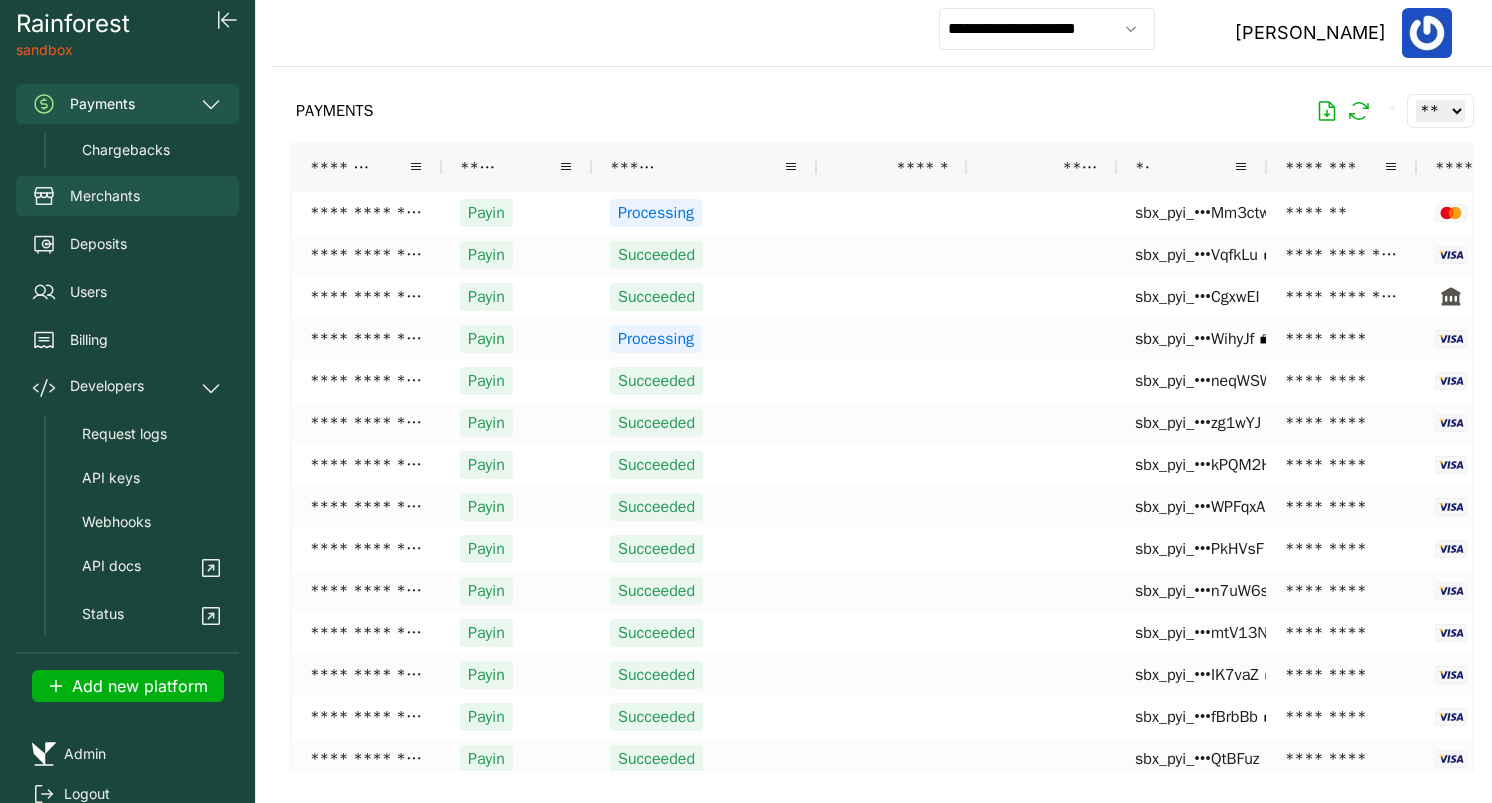 click on "Merchants" at bounding box center (105, 196) 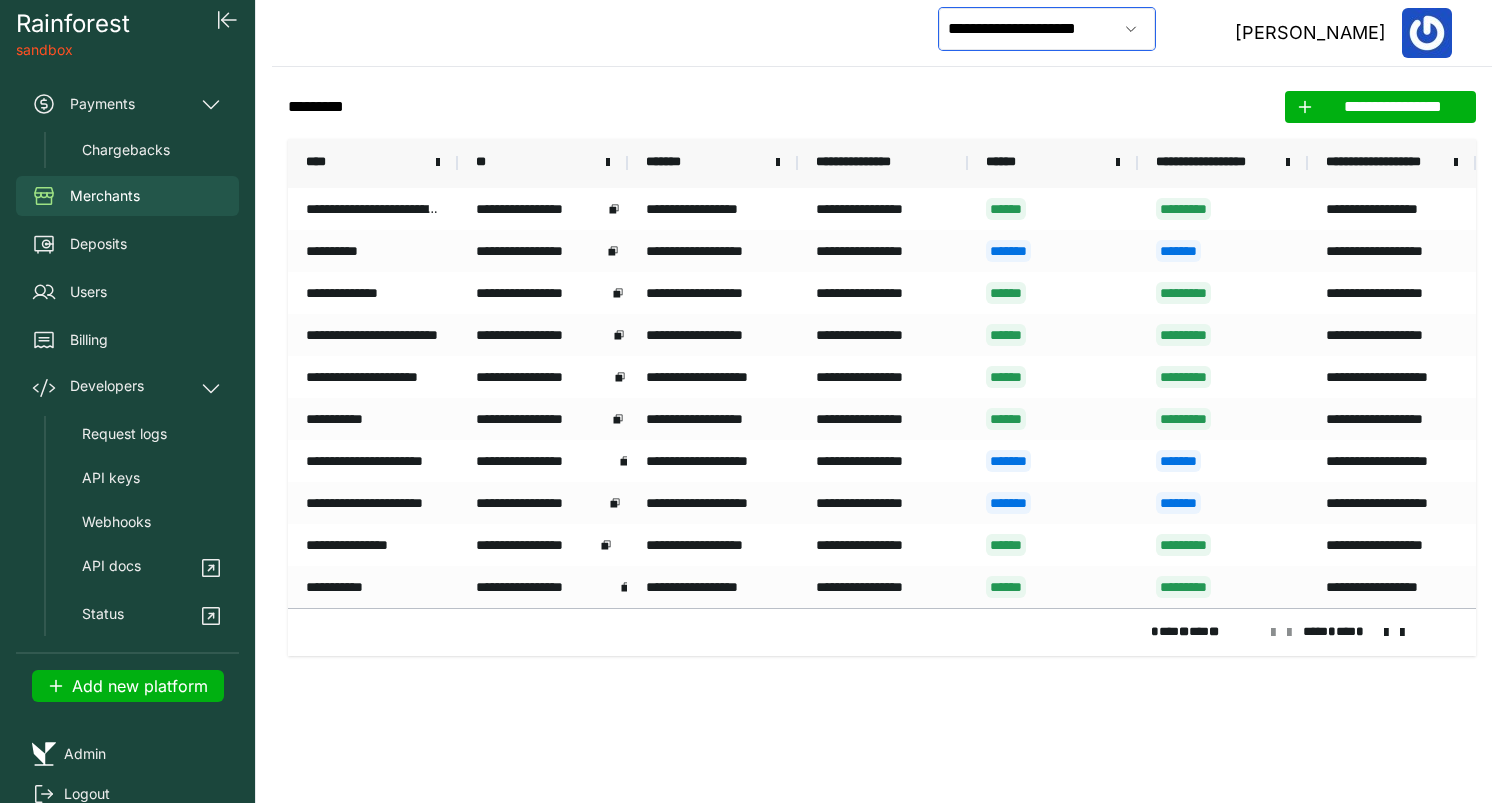 click on "**********" at bounding box center (1028, 29) 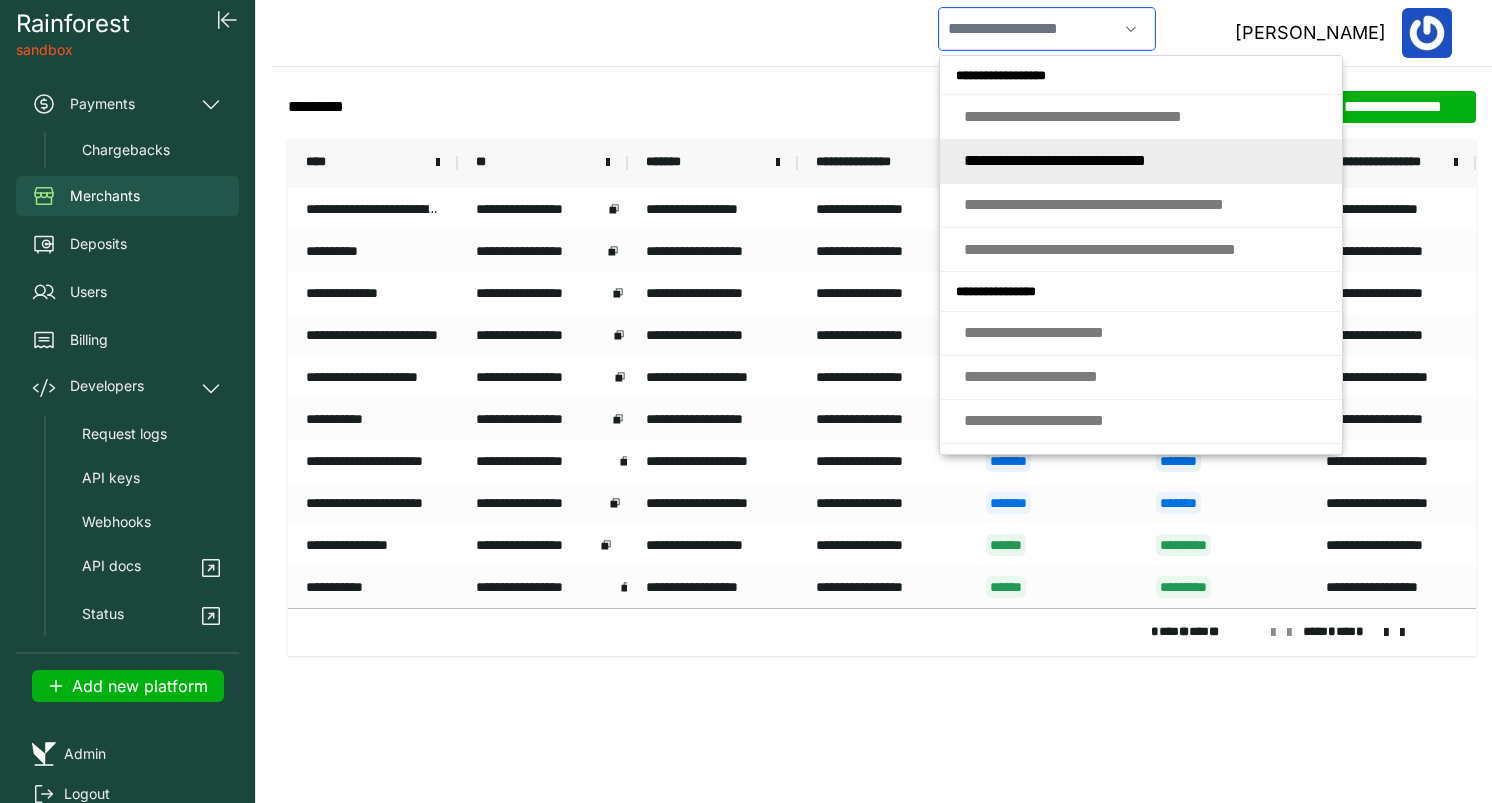 click on "* * * * * * * * * *   * * * * *   *   * * * * *   * * * * *" 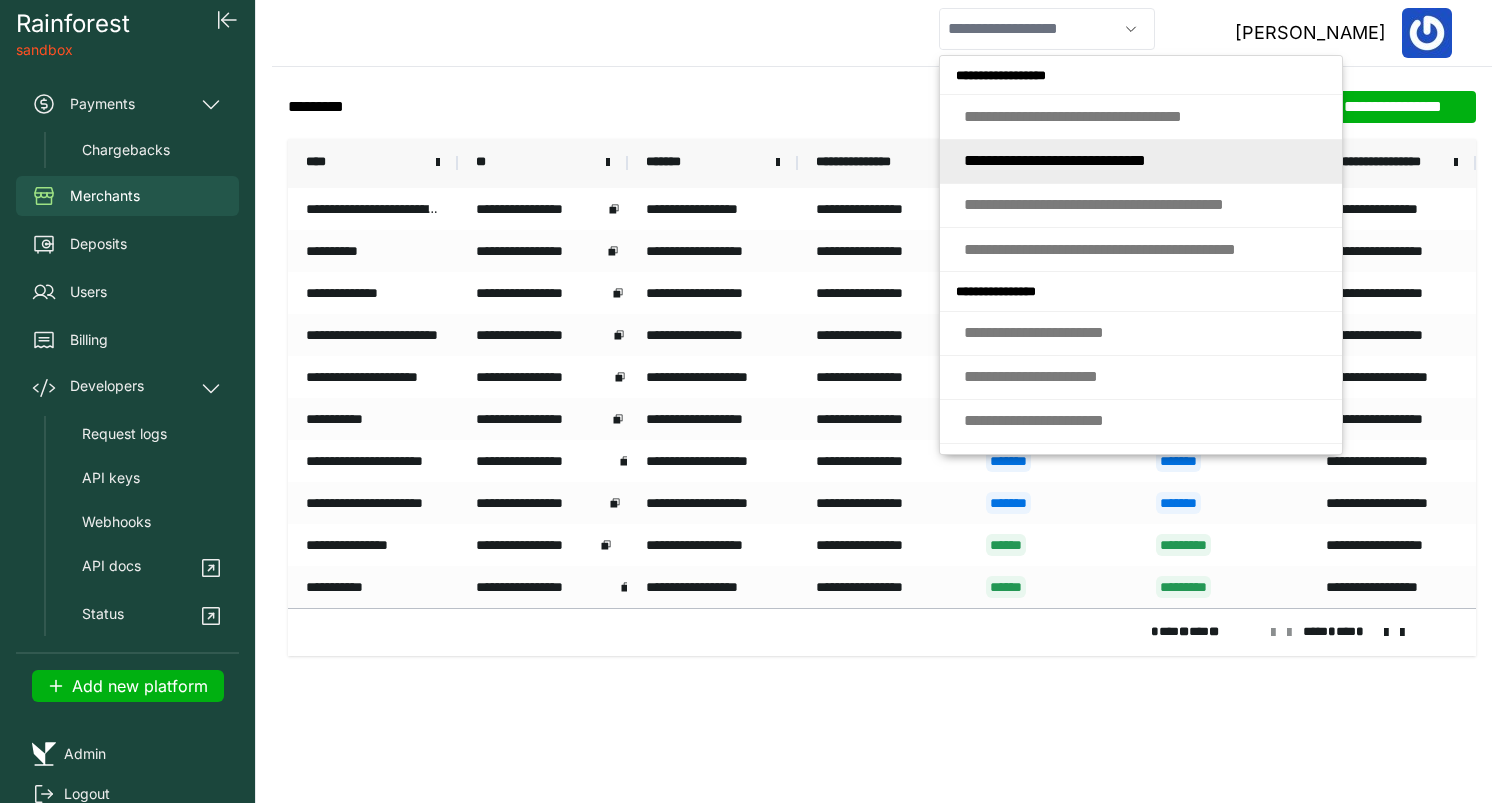 type on "**********" 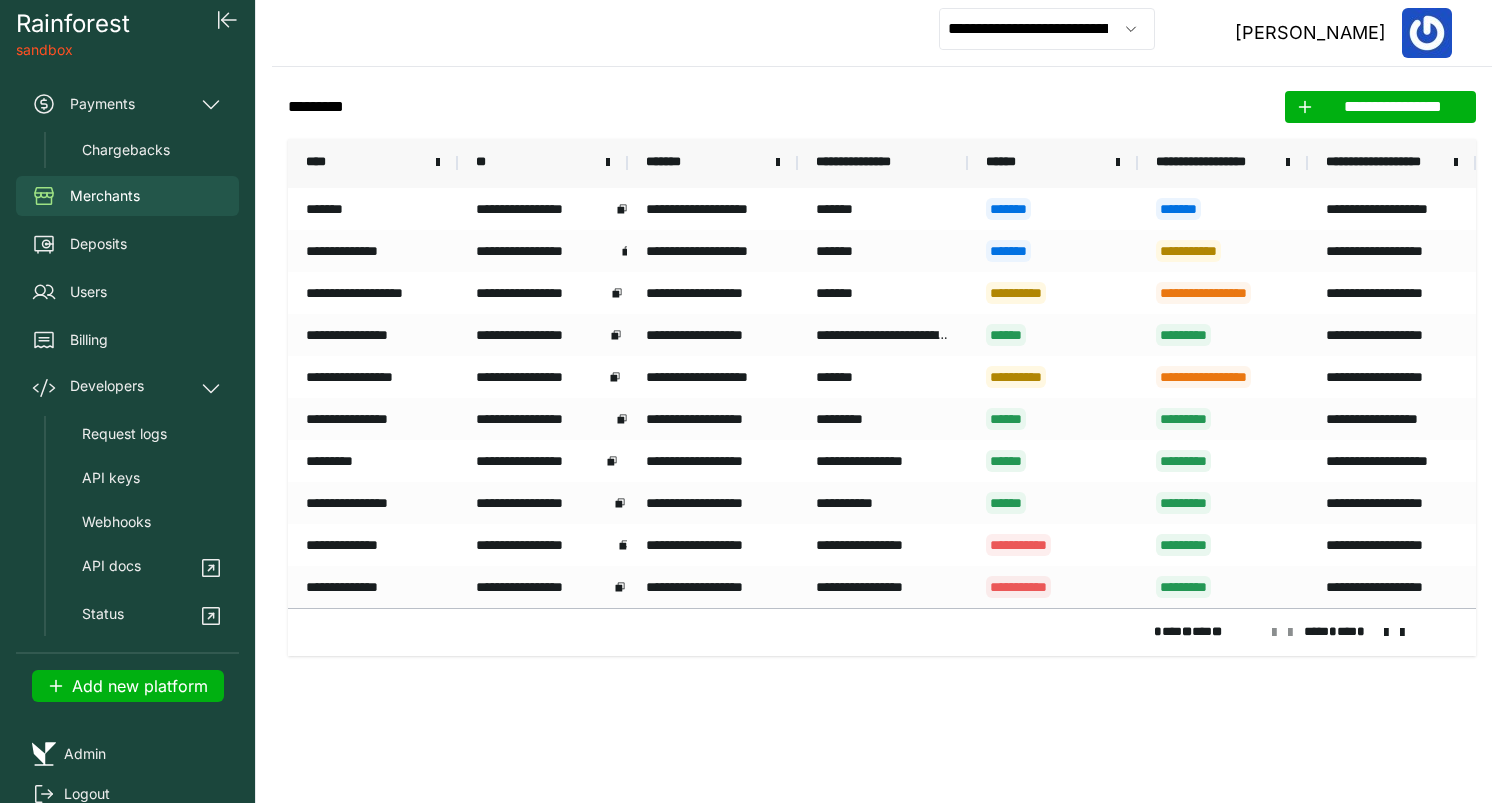 click on "****" at bounding box center (365, 163) 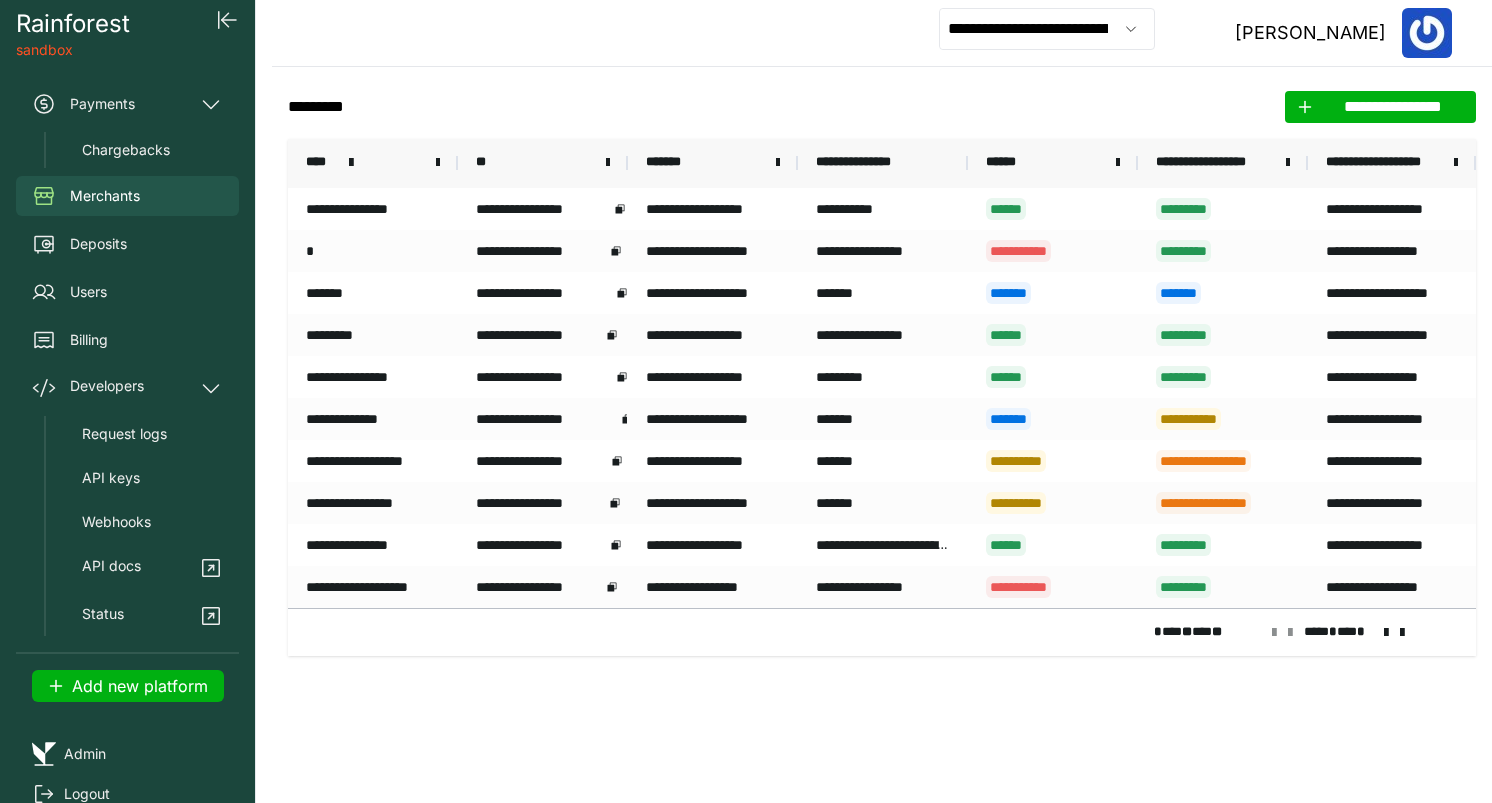 click at bounding box center (1386, 633) 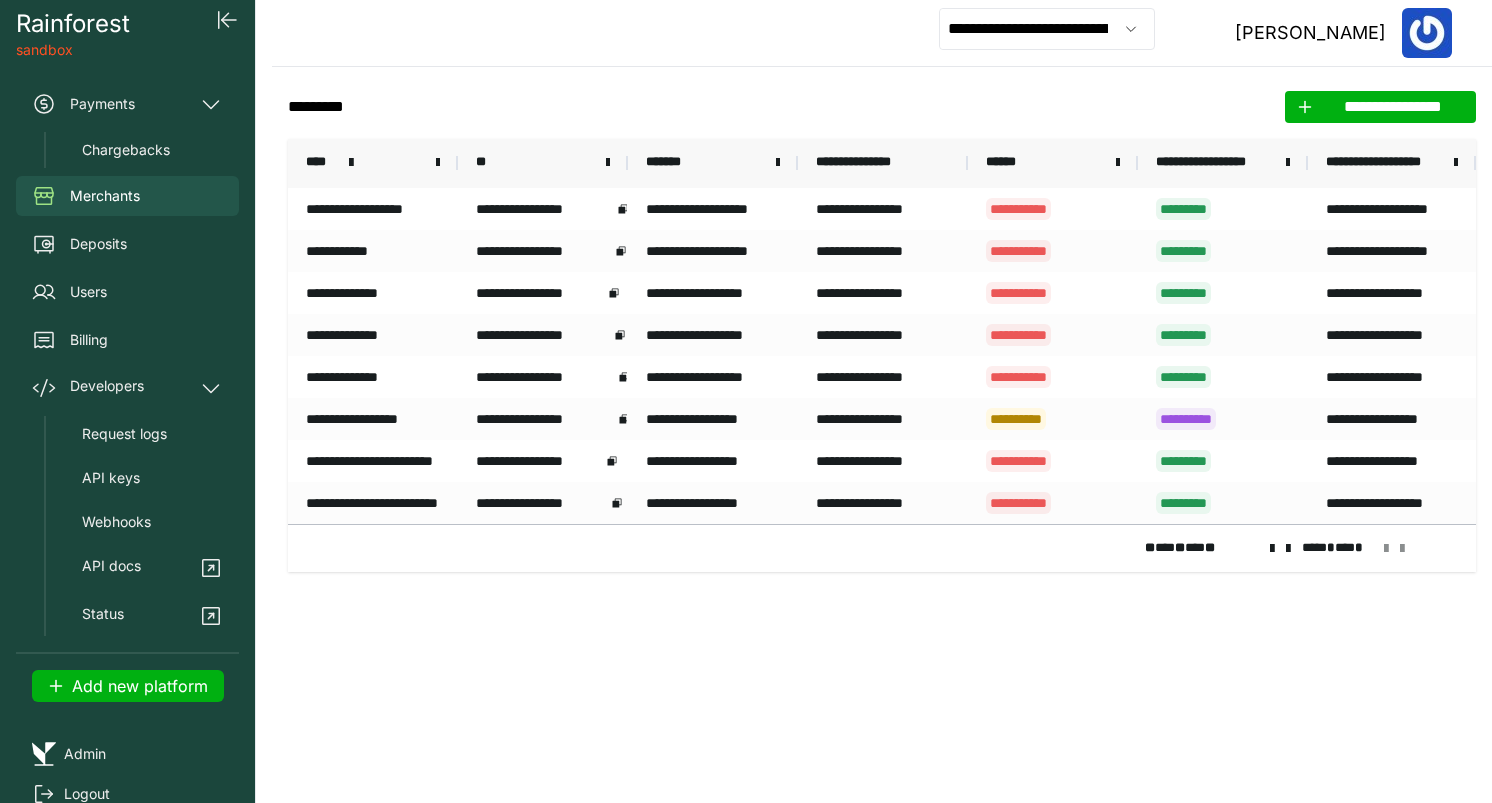 click on "**********" 